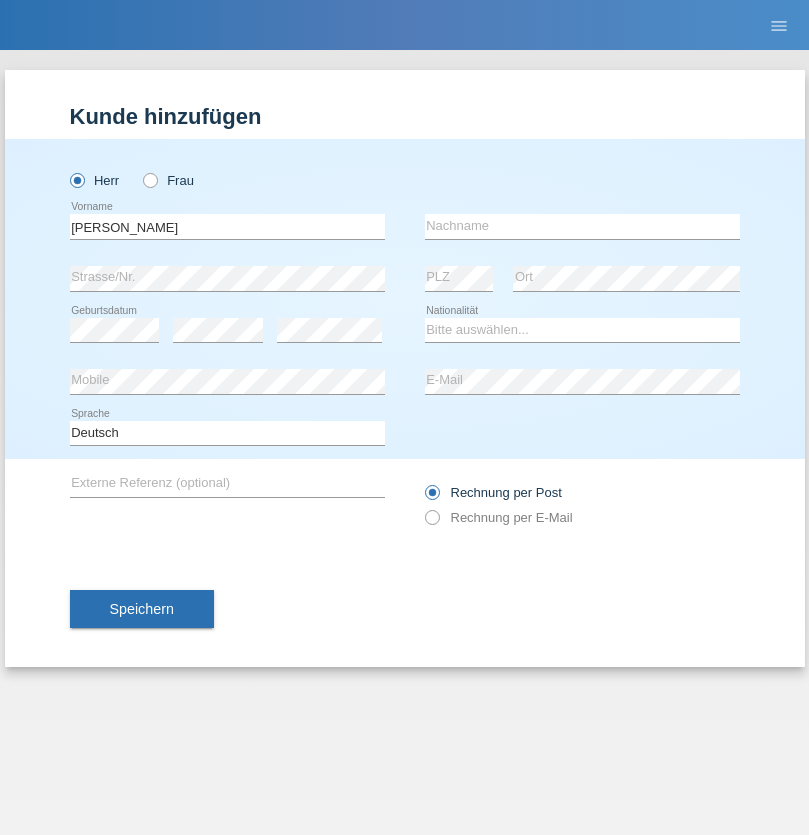 scroll, scrollTop: 0, scrollLeft: 0, axis: both 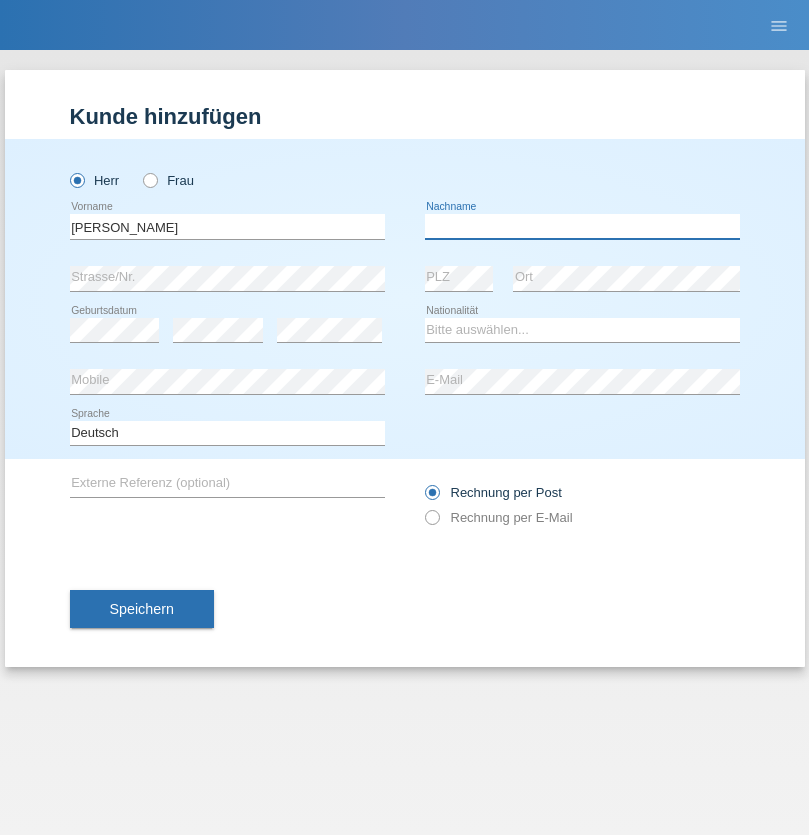 click at bounding box center (582, 226) 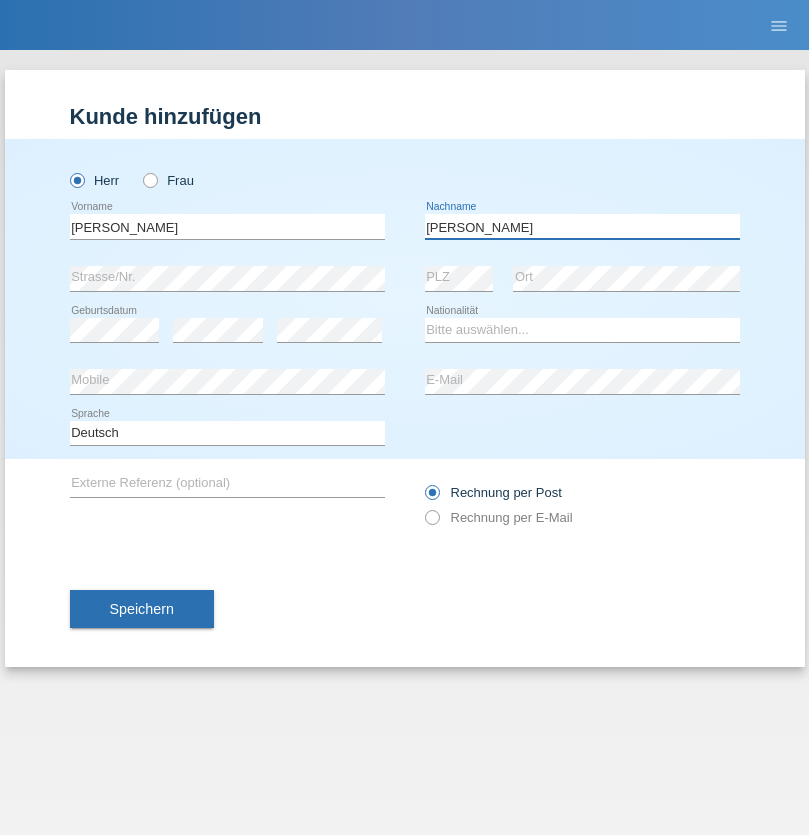 type on "[PERSON_NAME] [PERSON_NAME]" 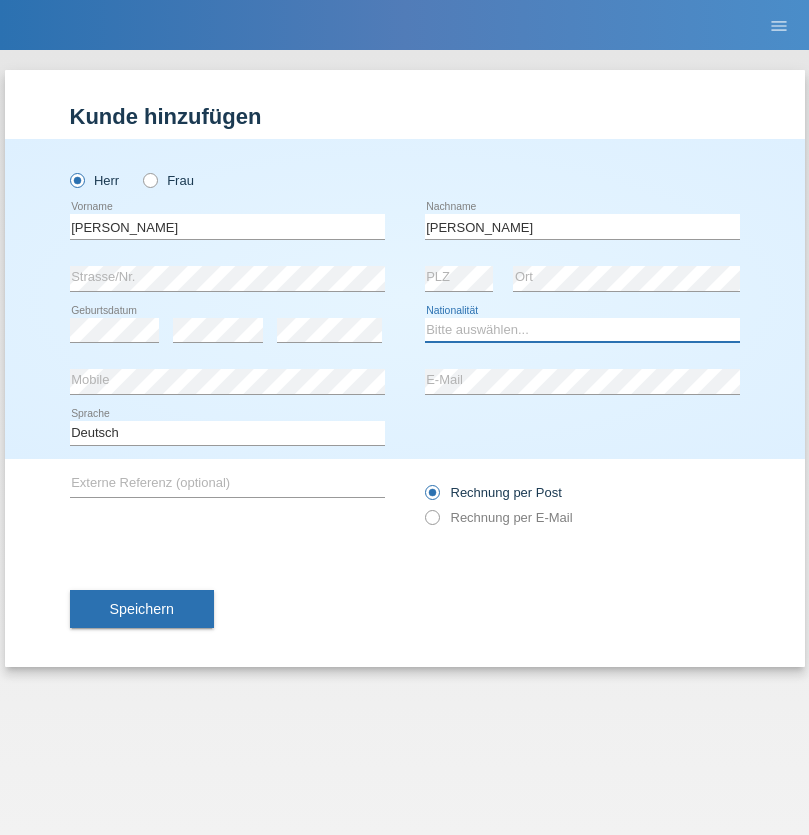 select on "PT" 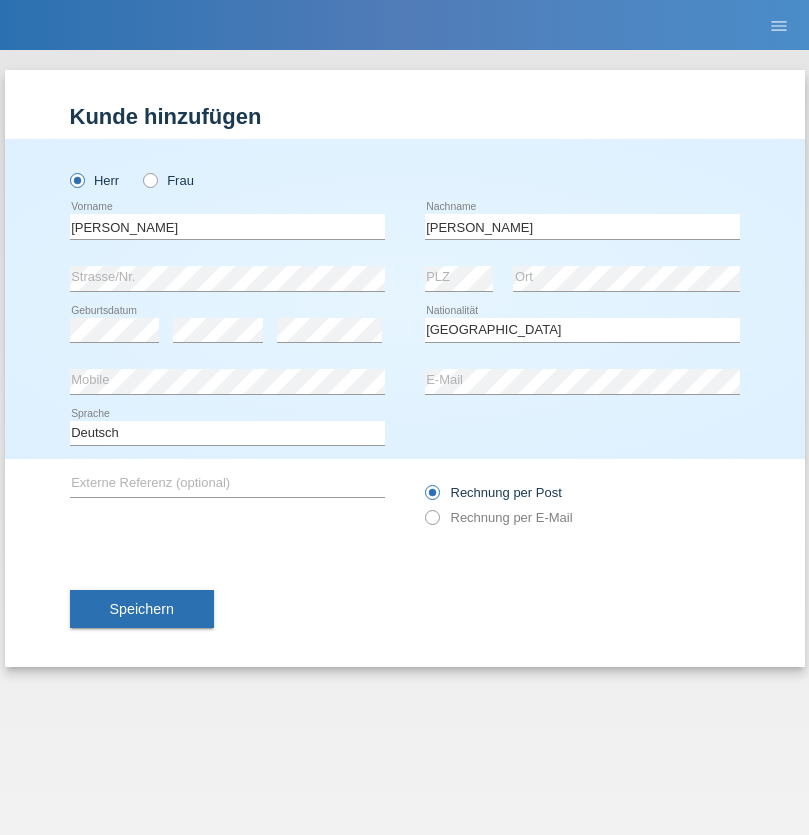 select on "C" 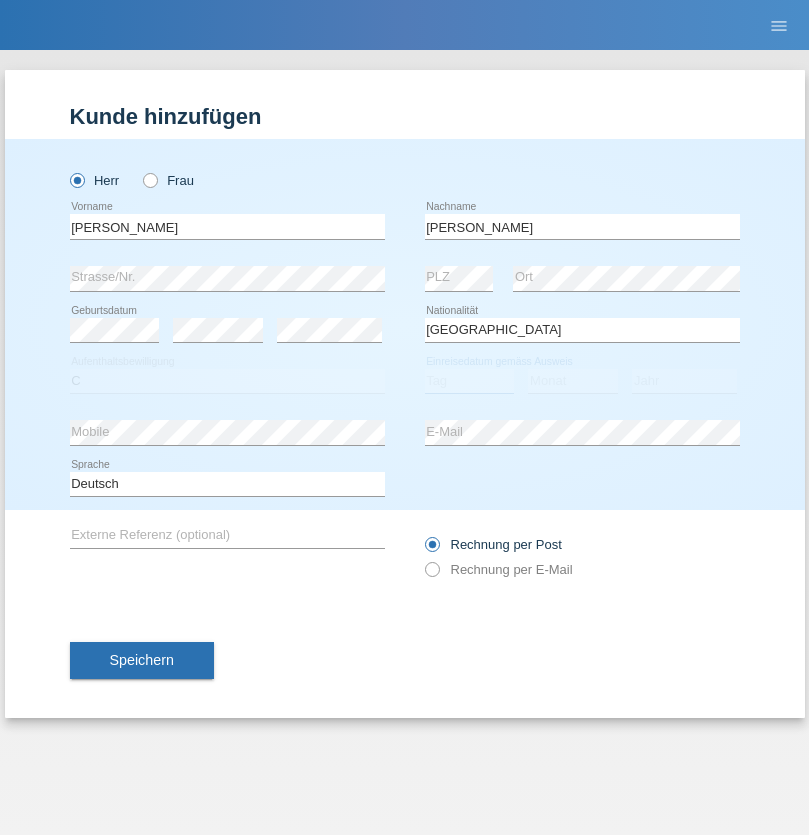 select on "20" 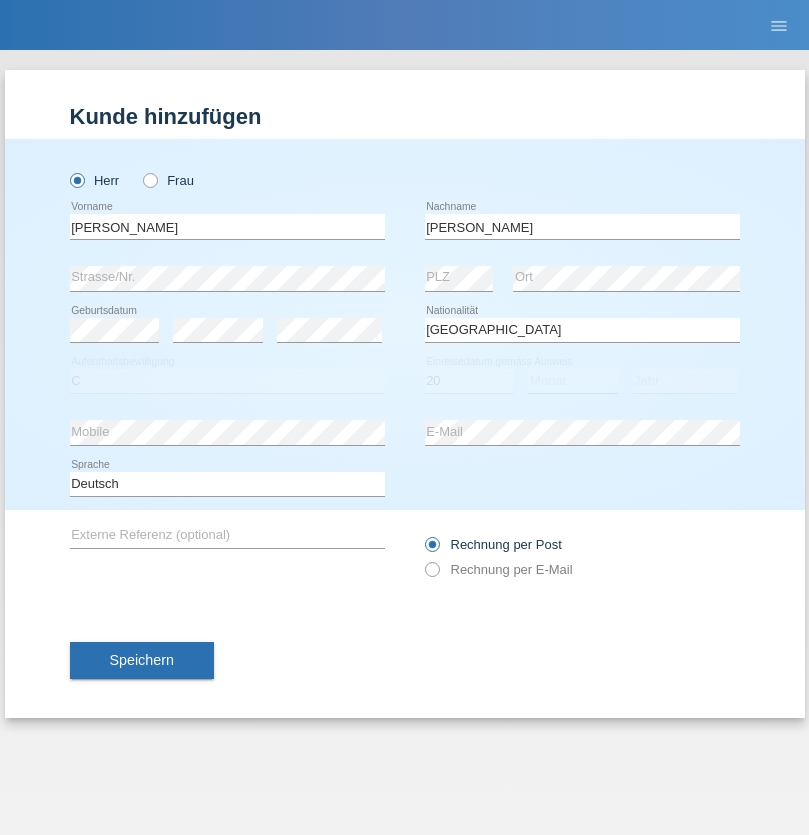 select on "05" 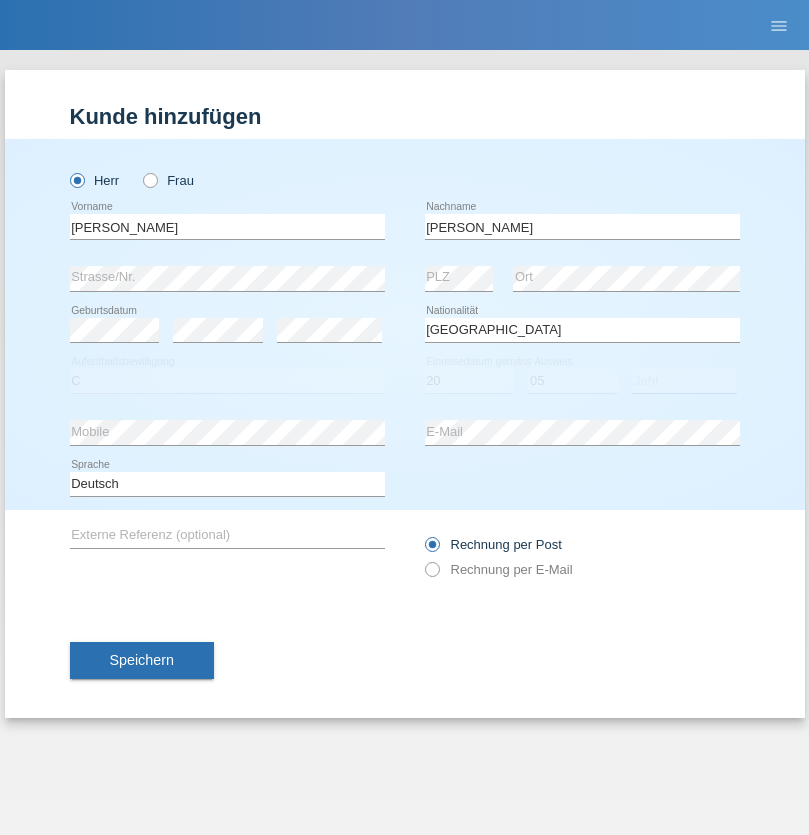 select on "1991" 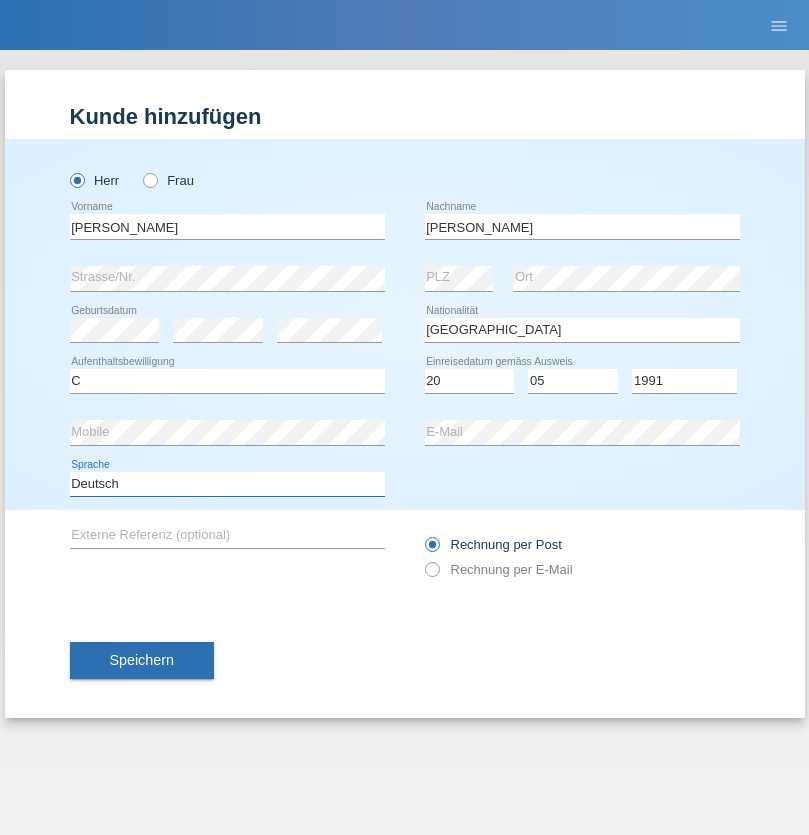 select on "en" 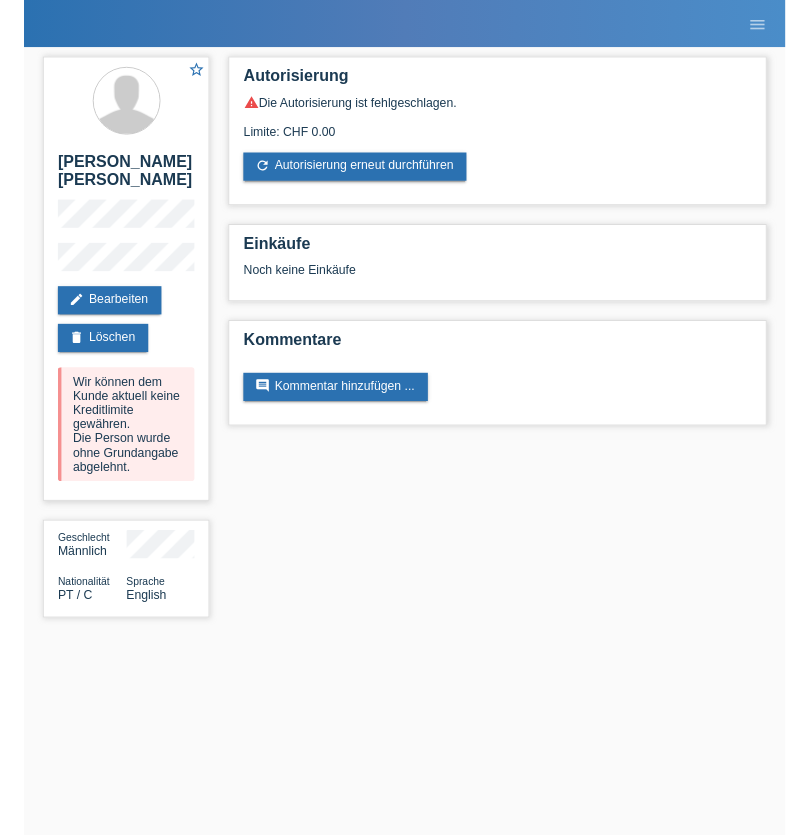 scroll, scrollTop: 0, scrollLeft: 0, axis: both 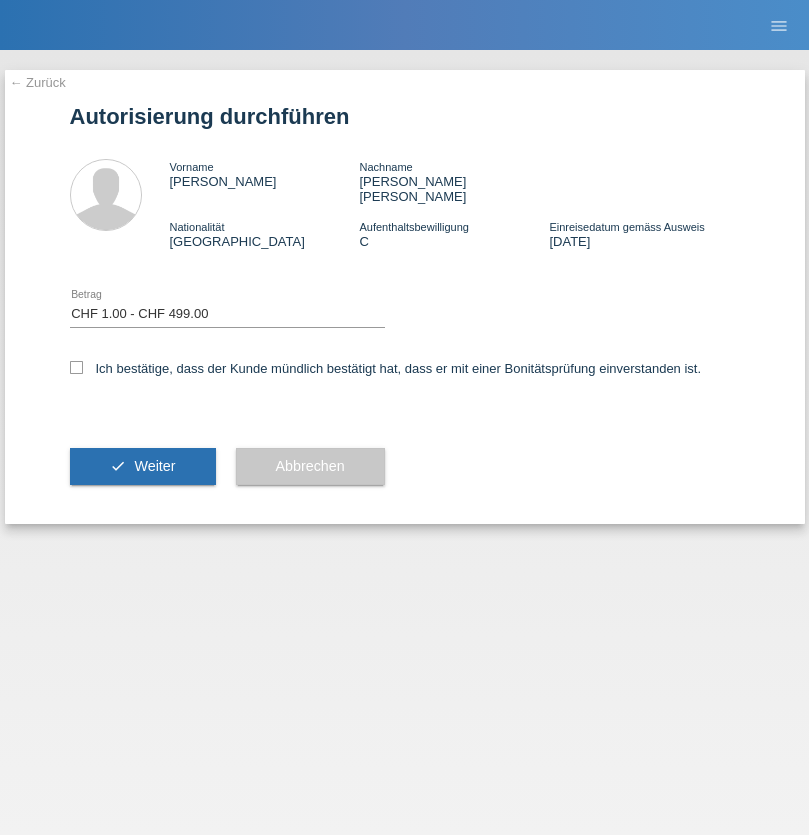 select on "1" 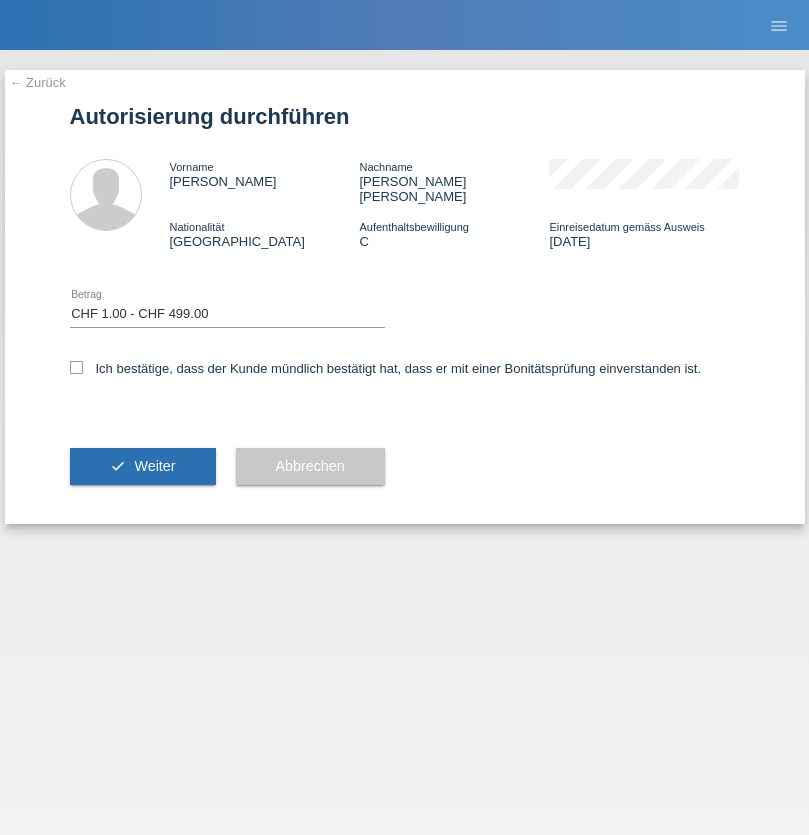checkbox on "true" 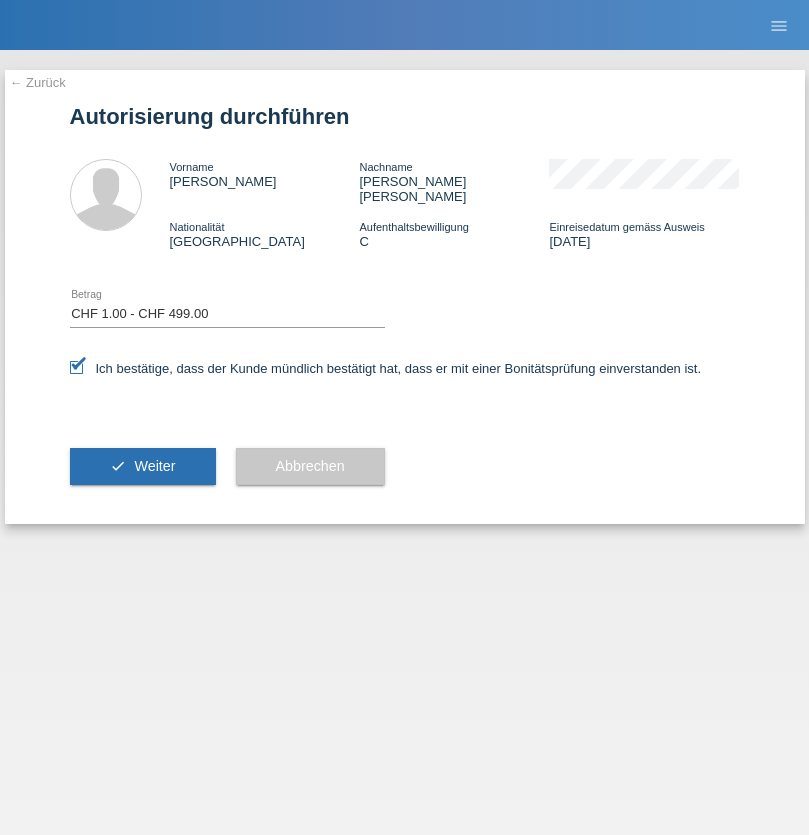 scroll, scrollTop: 0, scrollLeft: 0, axis: both 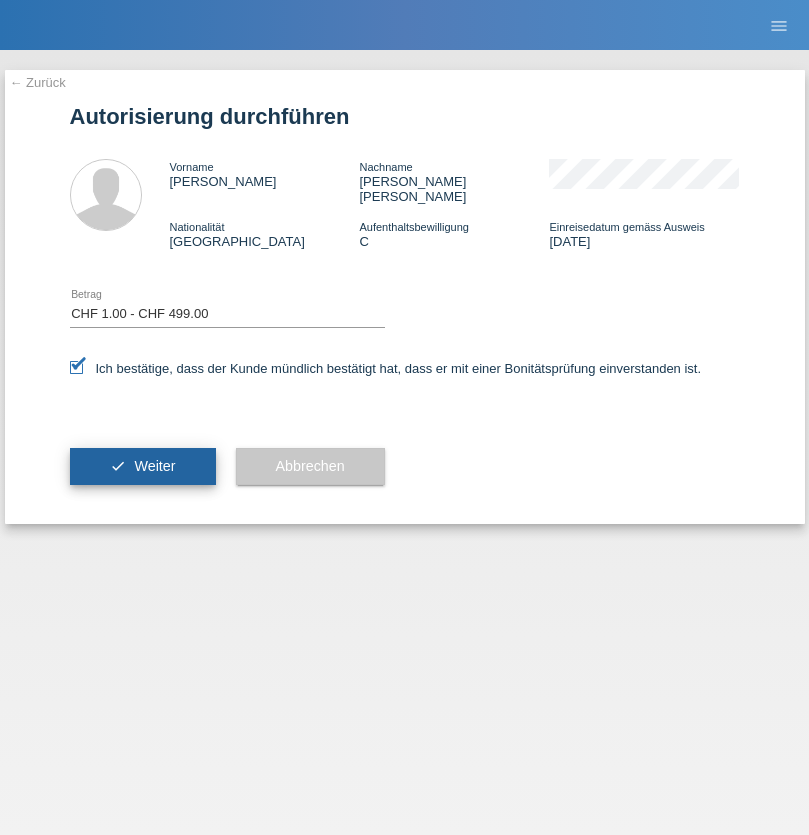 click on "Weiter" at bounding box center [154, 466] 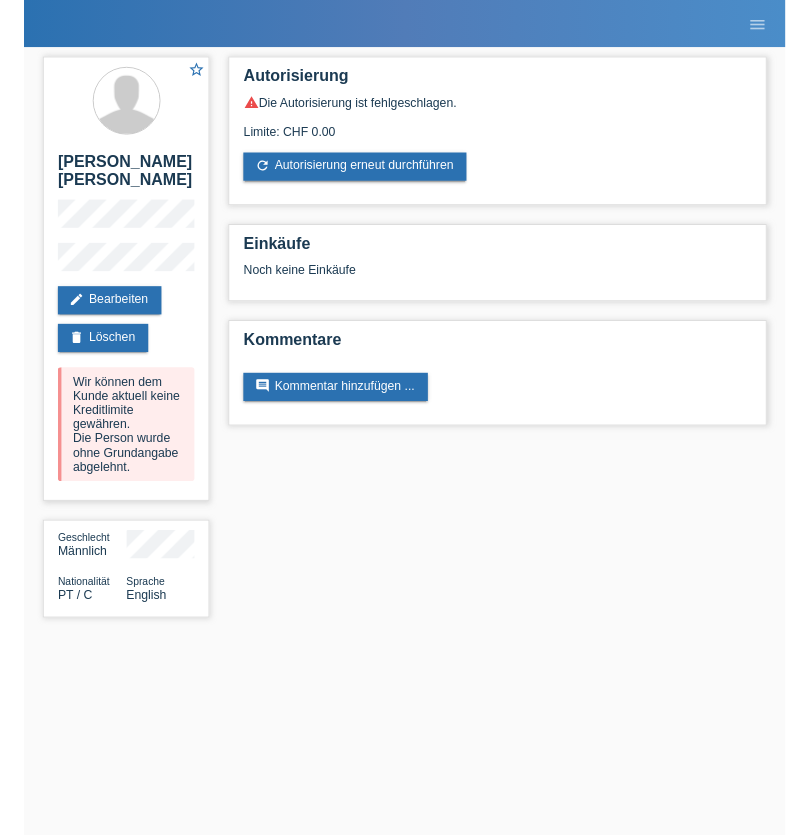 scroll, scrollTop: 0, scrollLeft: 0, axis: both 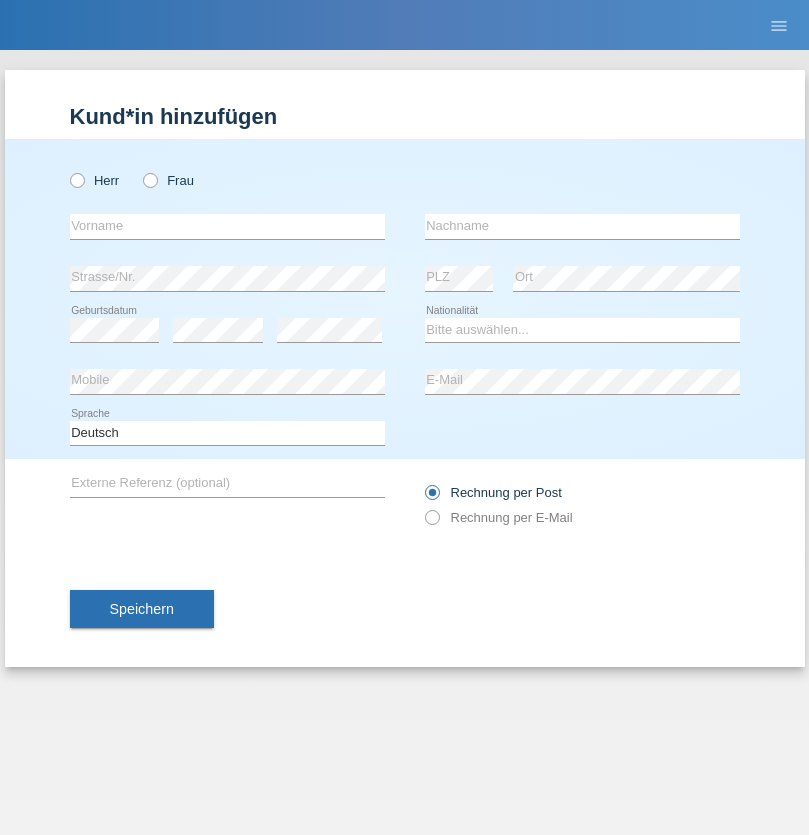 radio on "true" 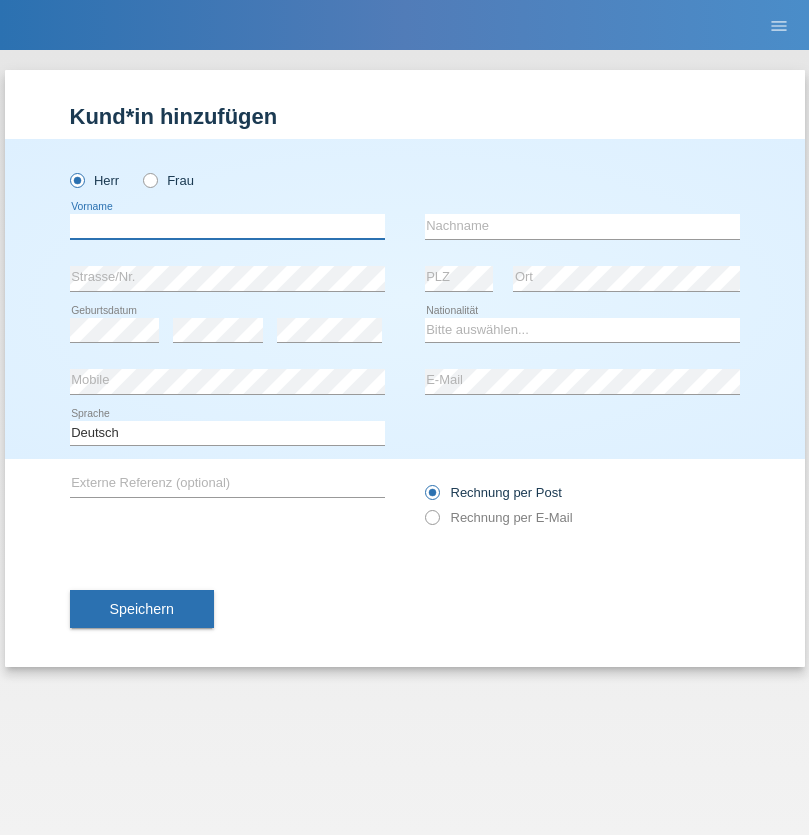 click at bounding box center (227, 226) 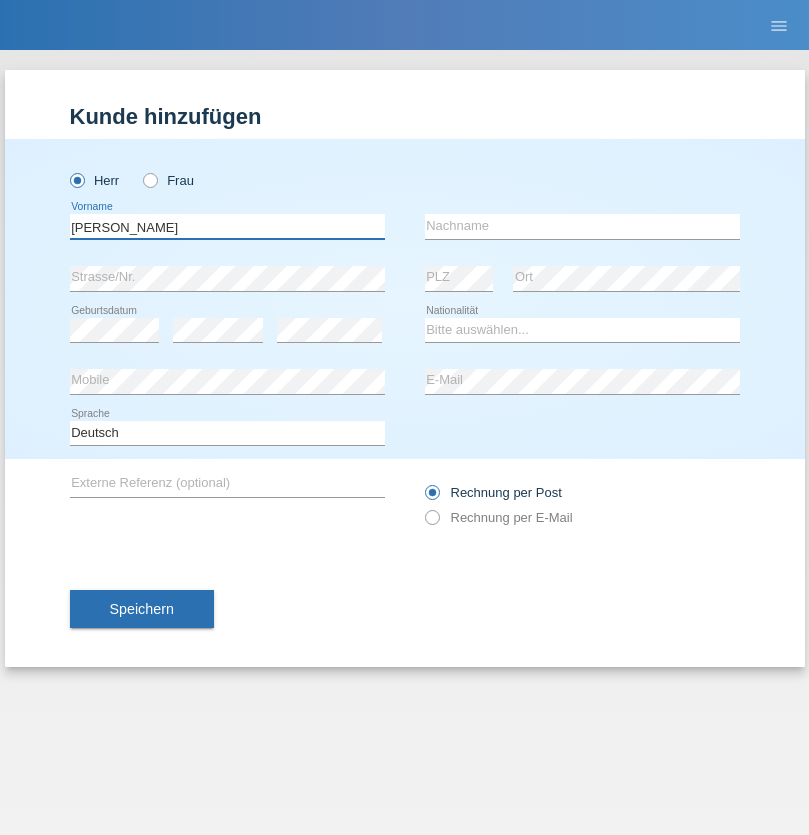 type on "[PERSON_NAME]" 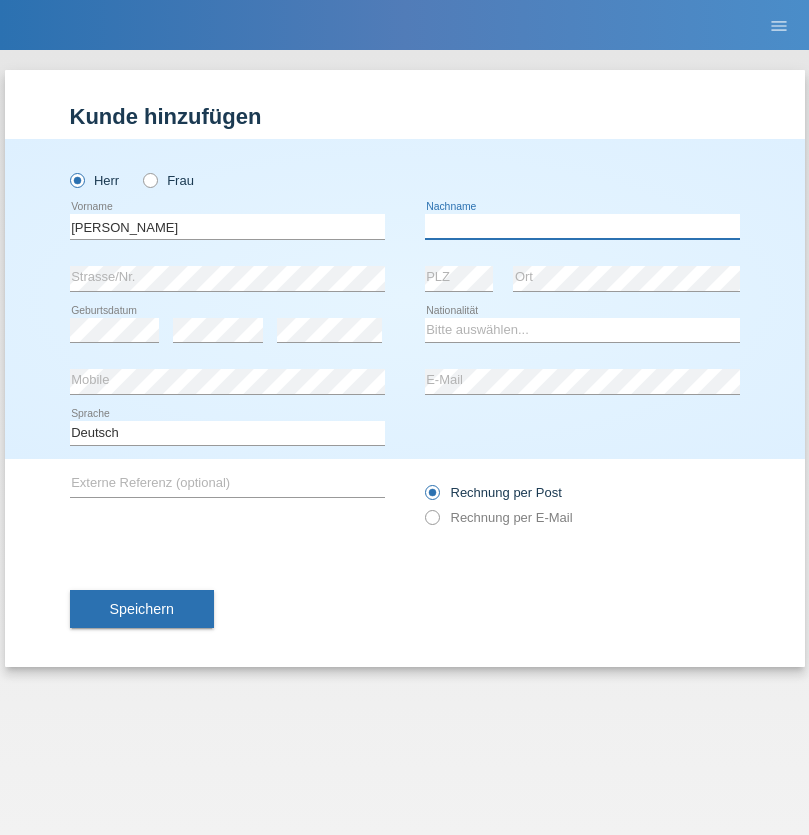 click at bounding box center (582, 226) 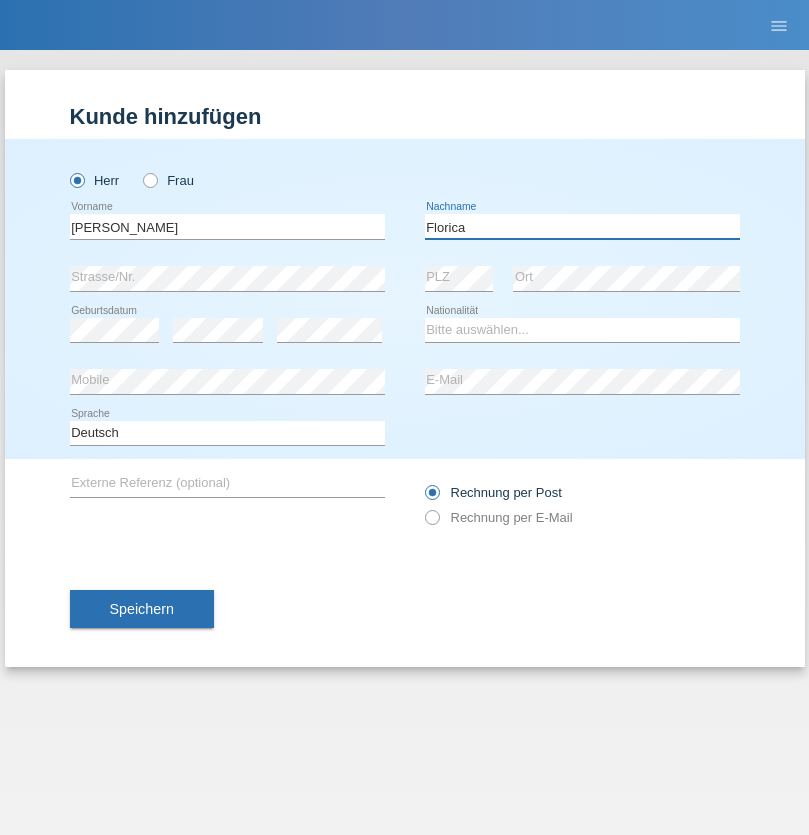 type on "Florica" 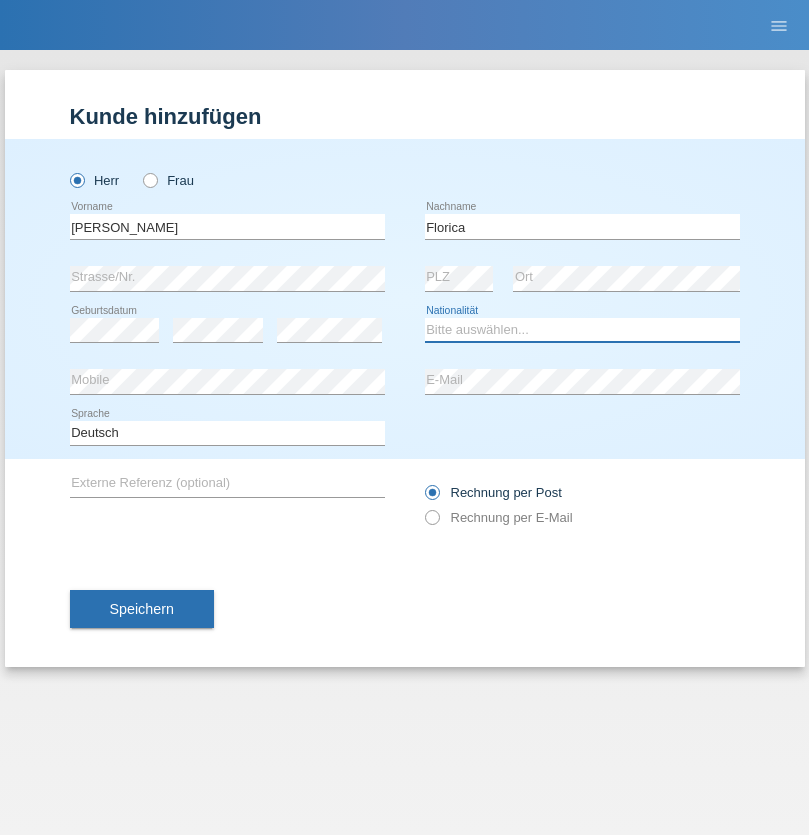 select on "RO" 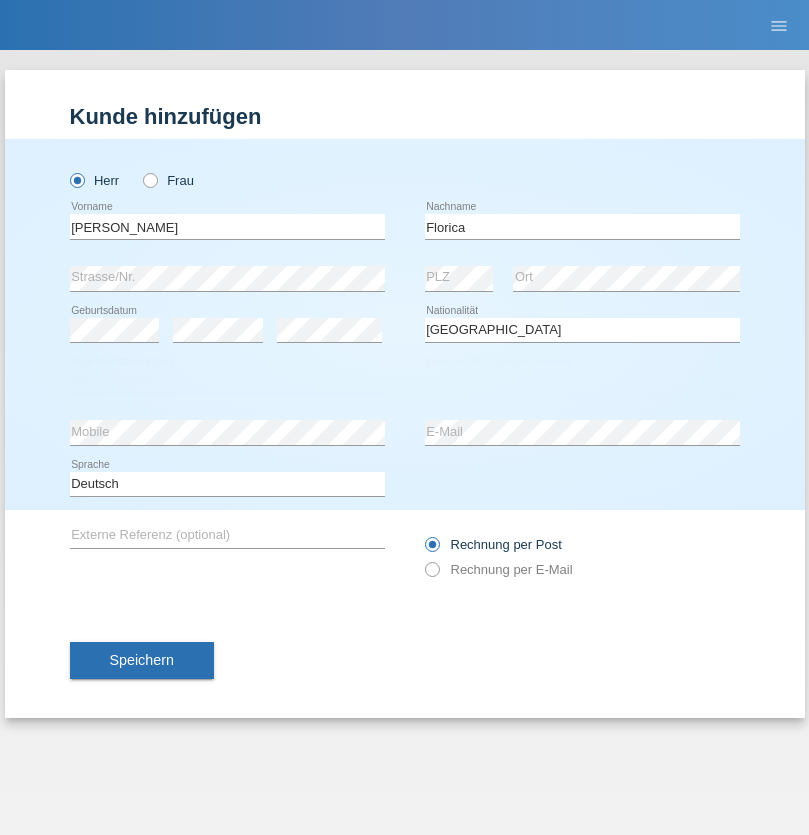 select on "C" 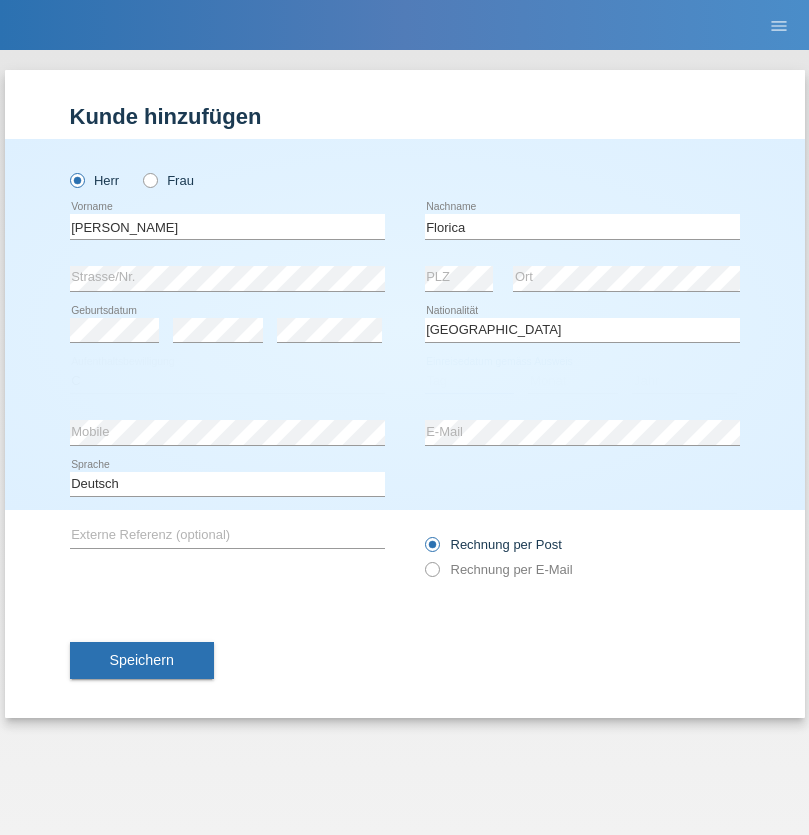 select on "15" 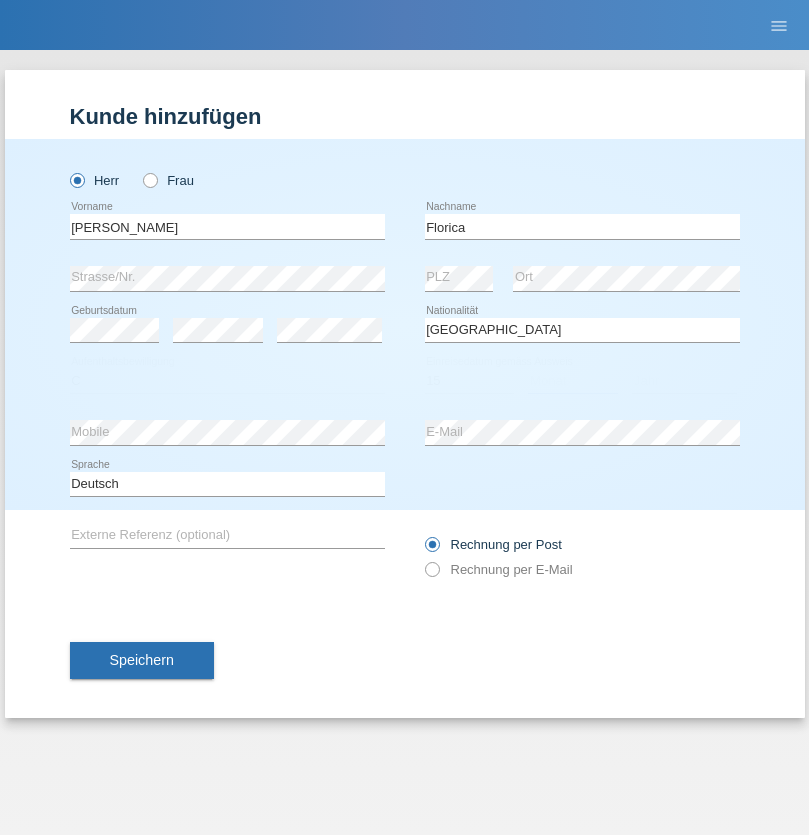 select on "08" 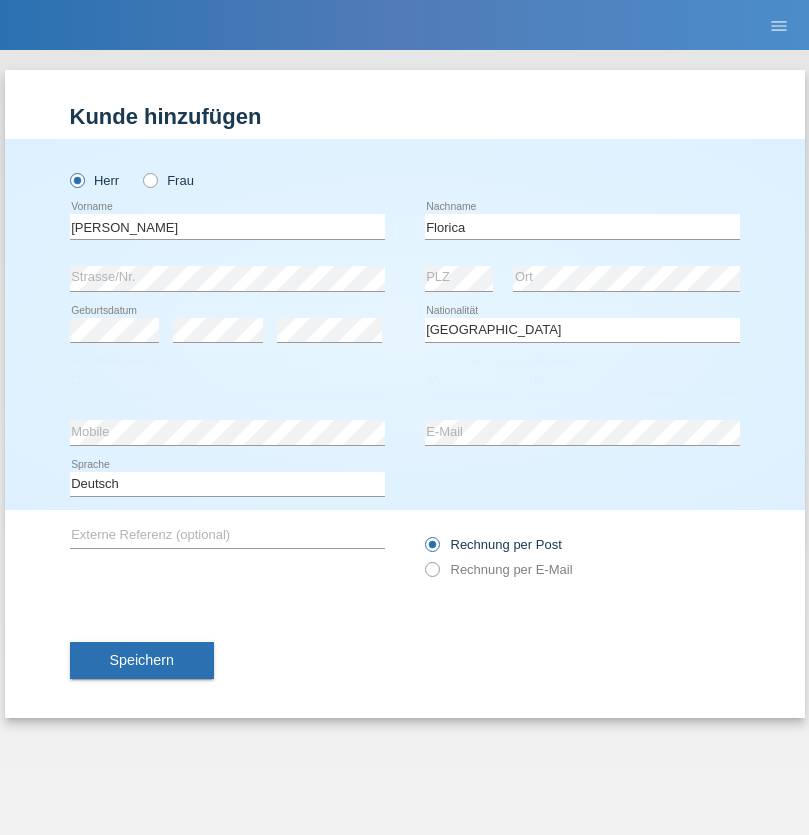select on "2021" 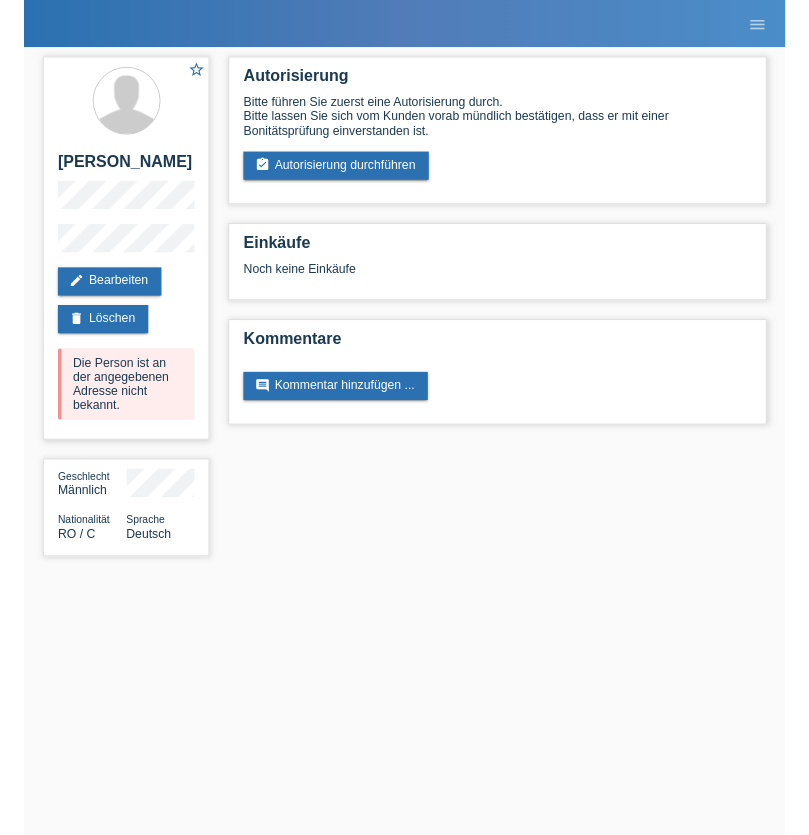 scroll, scrollTop: 0, scrollLeft: 0, axis: both 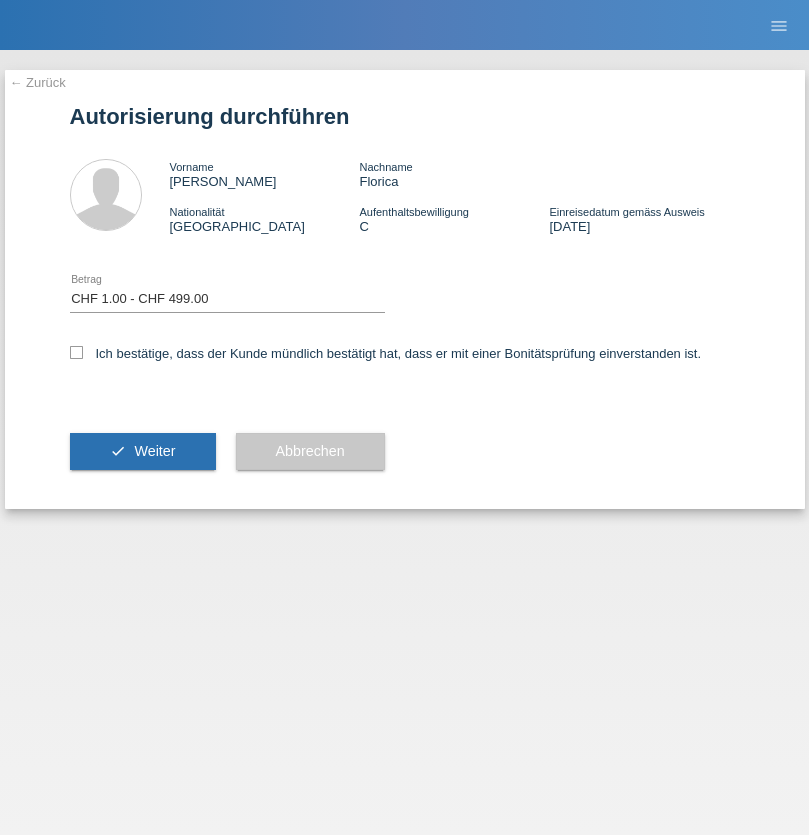select on "1" 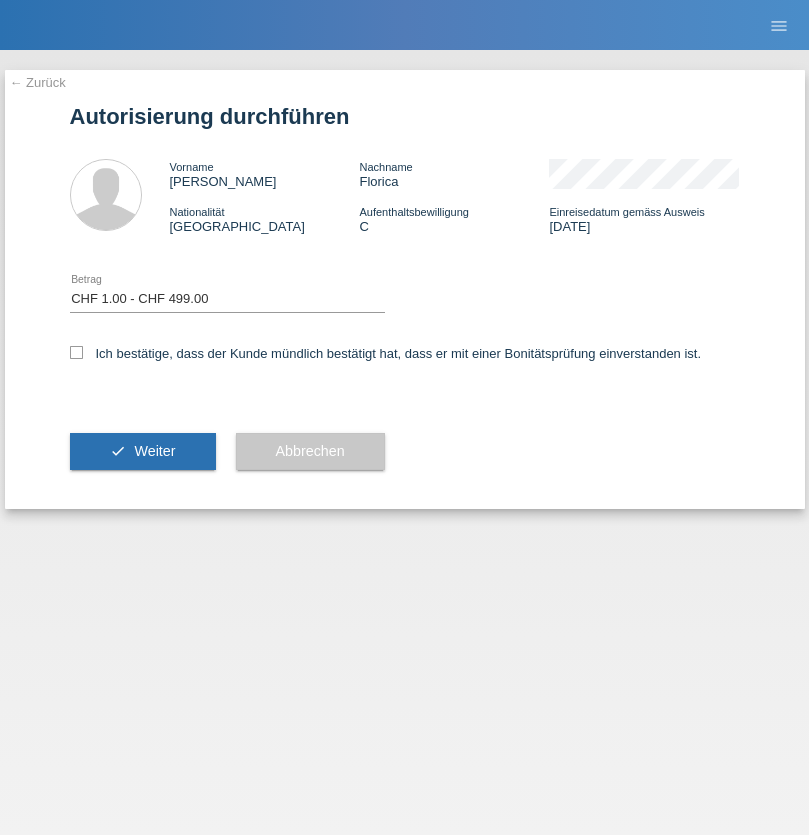 checkbox on "true" 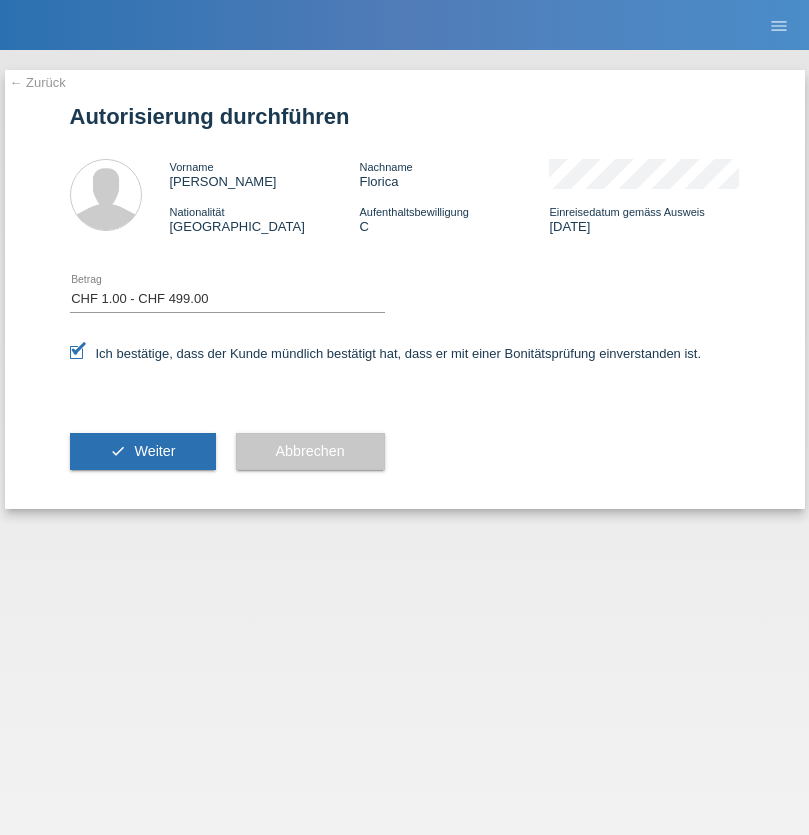 scroll, scrollTop: 0, scrollLeft: 0, axis: both 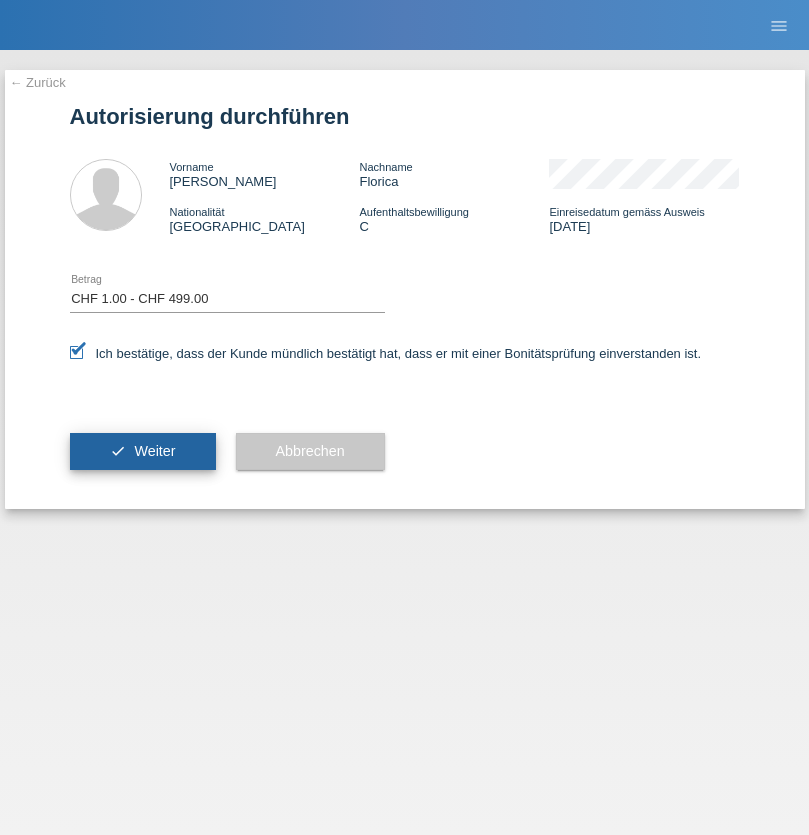 click on "Weiter" at bounding box center (154, 451) 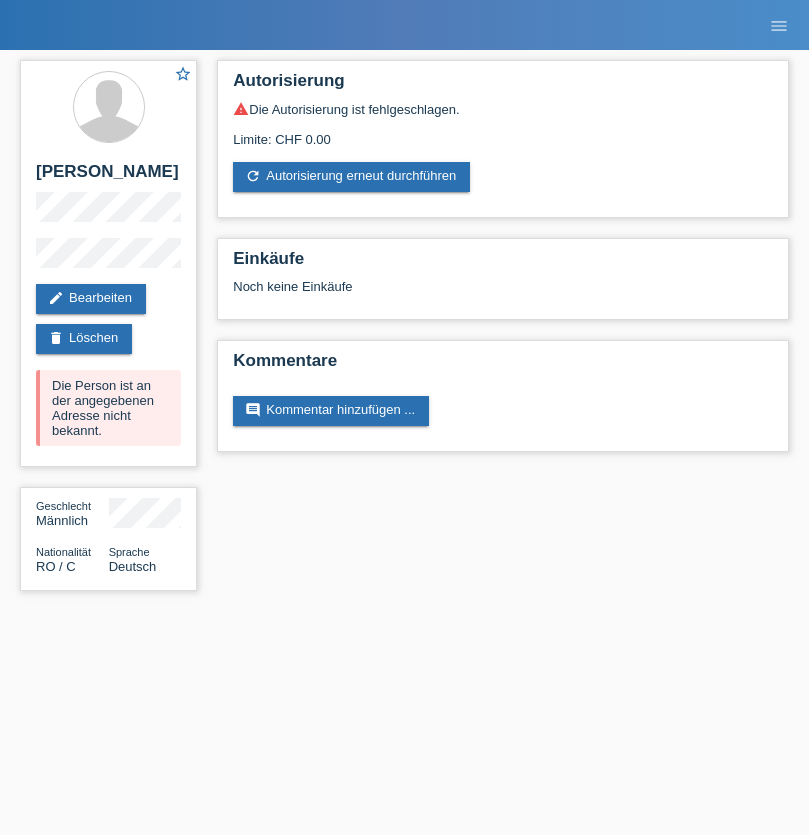 scroll, scrollTop: 0, scrollLeft: 0, axis: both 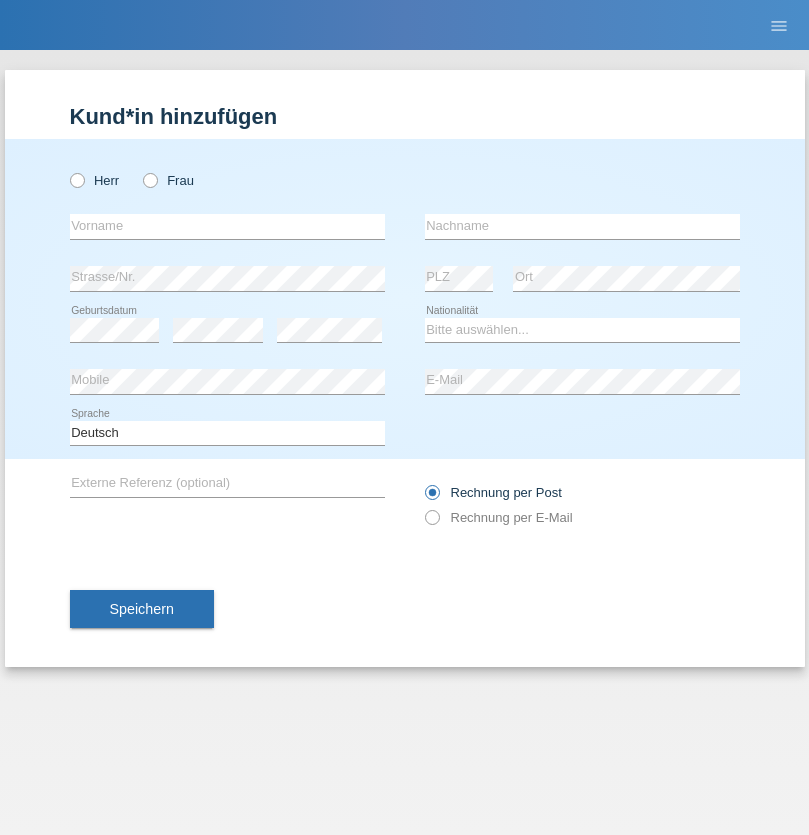 radio on "true" 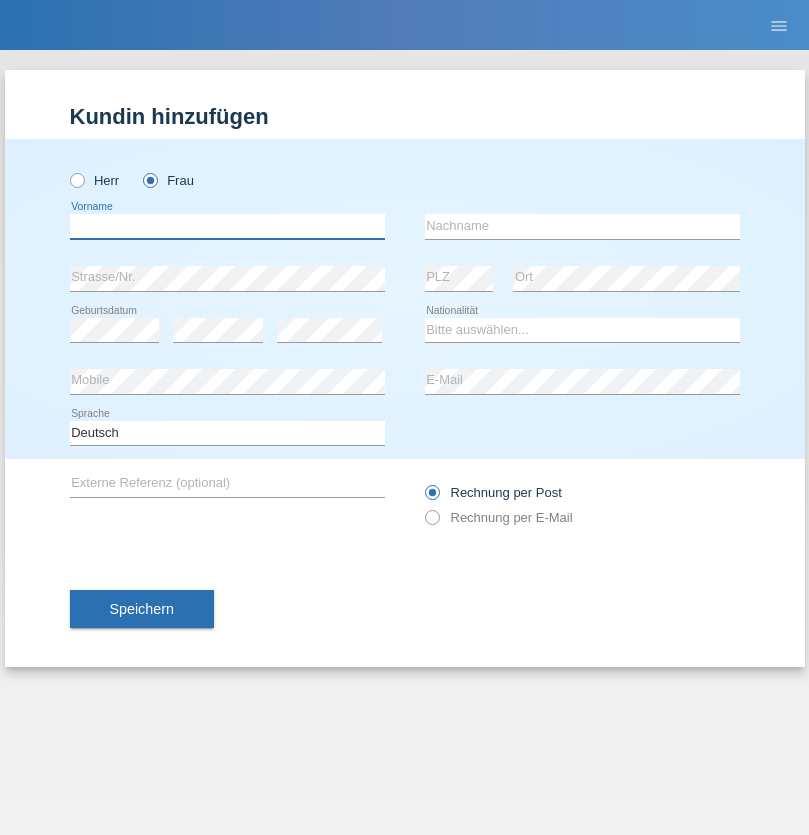 click at bounding box center [227, 226] 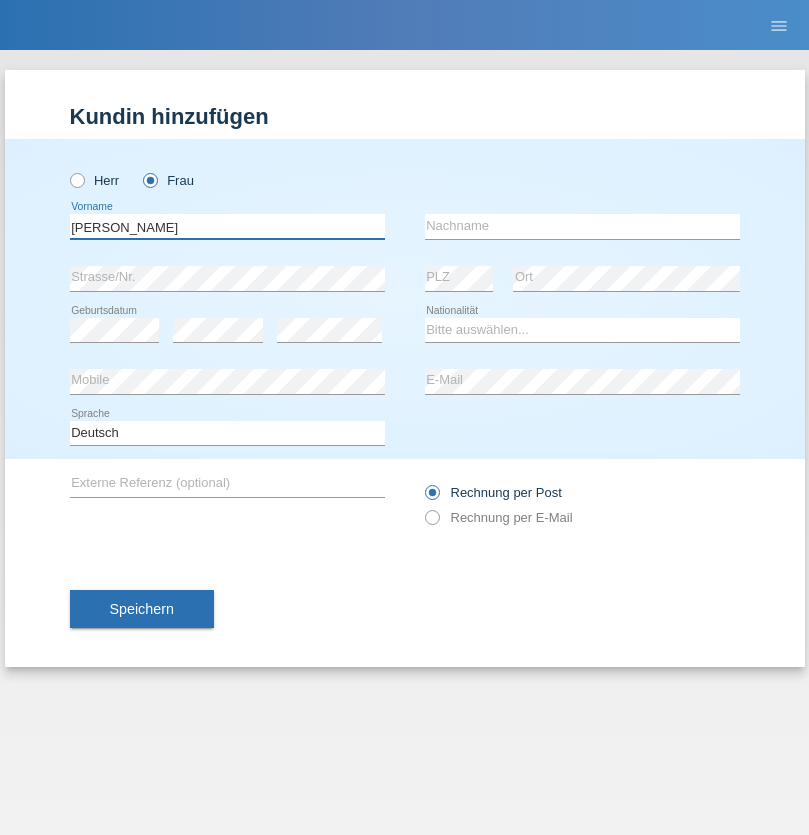 type on "[PERSON_NAME]" 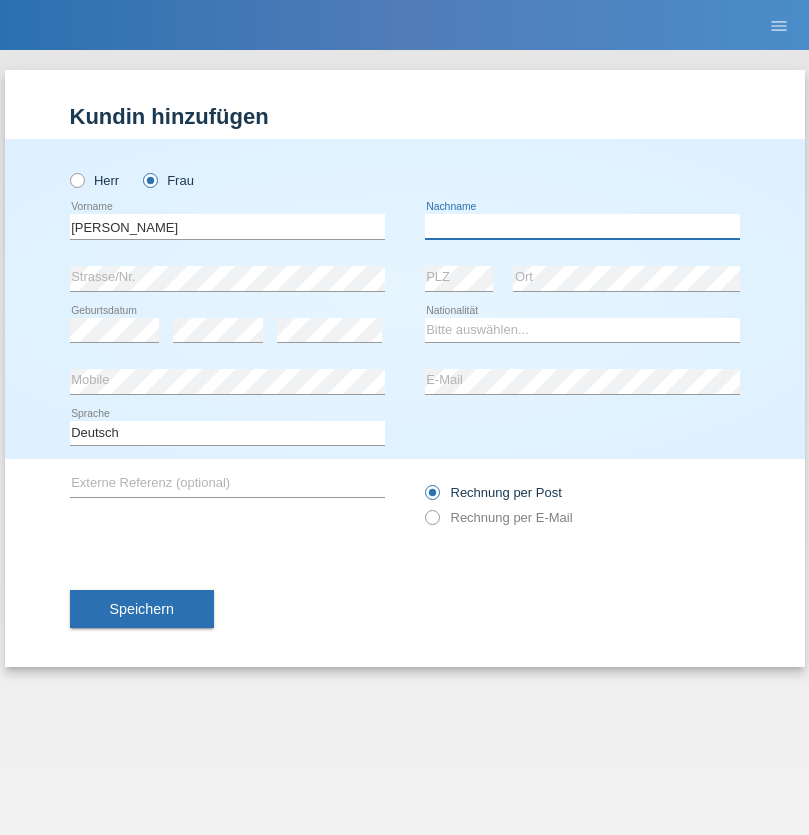 click at bounding box center (582, 226) 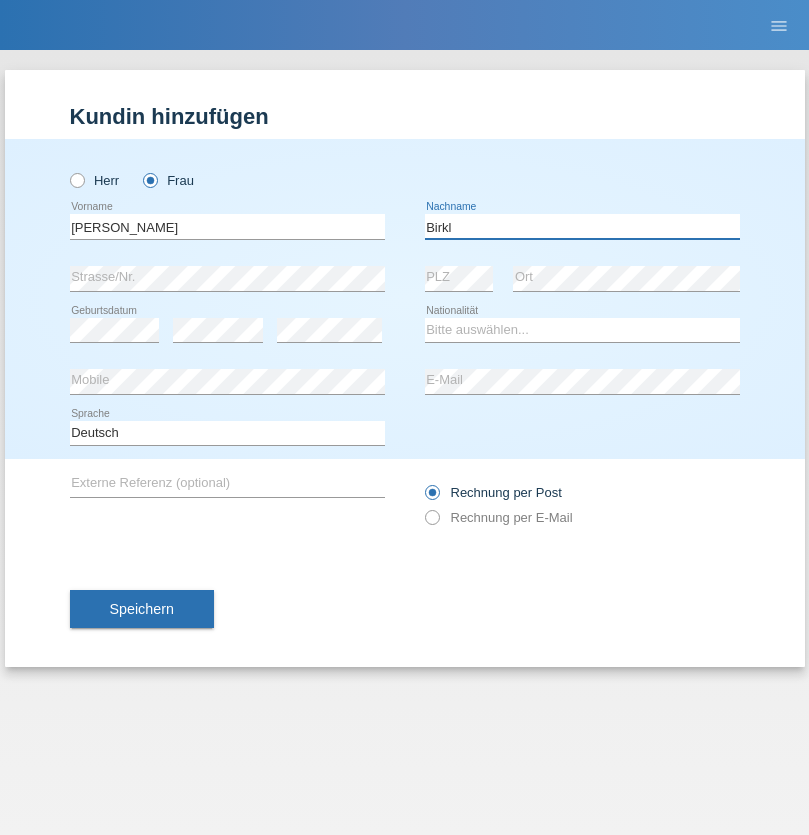 type on "Birkl" 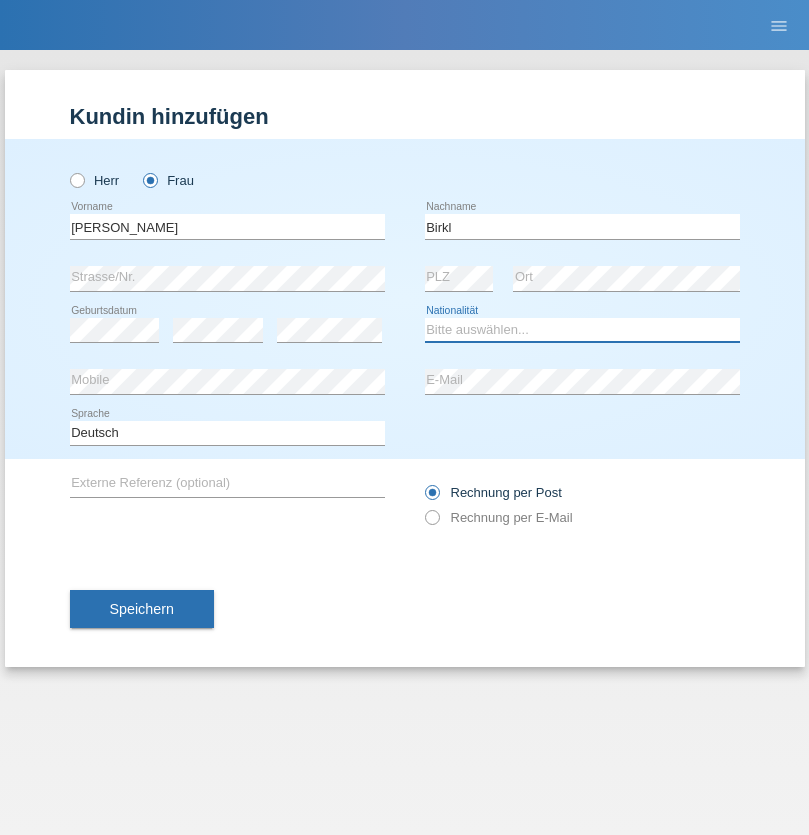 select on "DE" 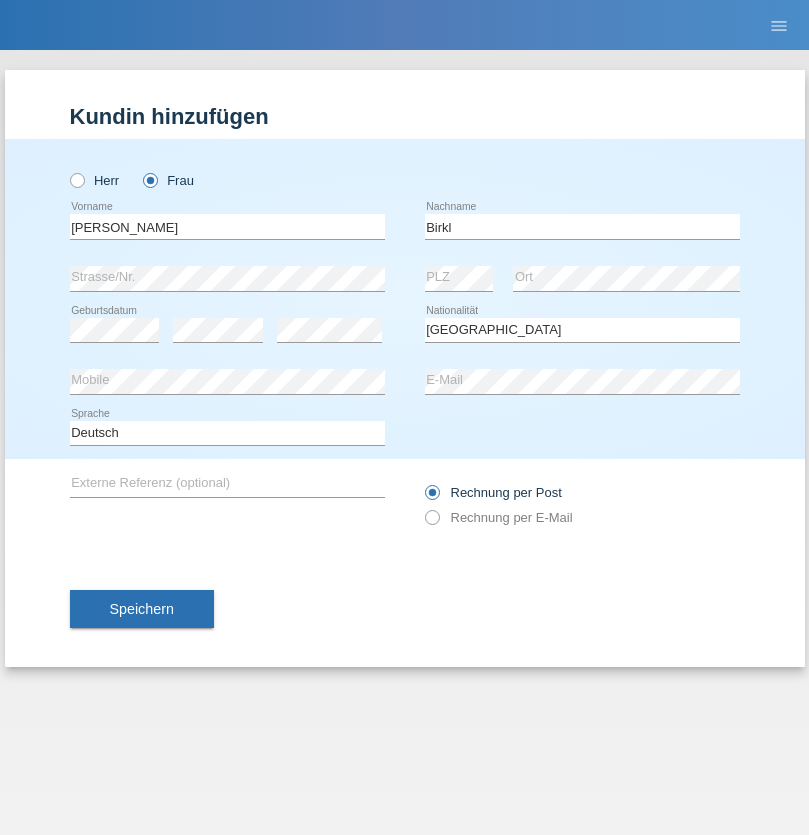 select on "C" 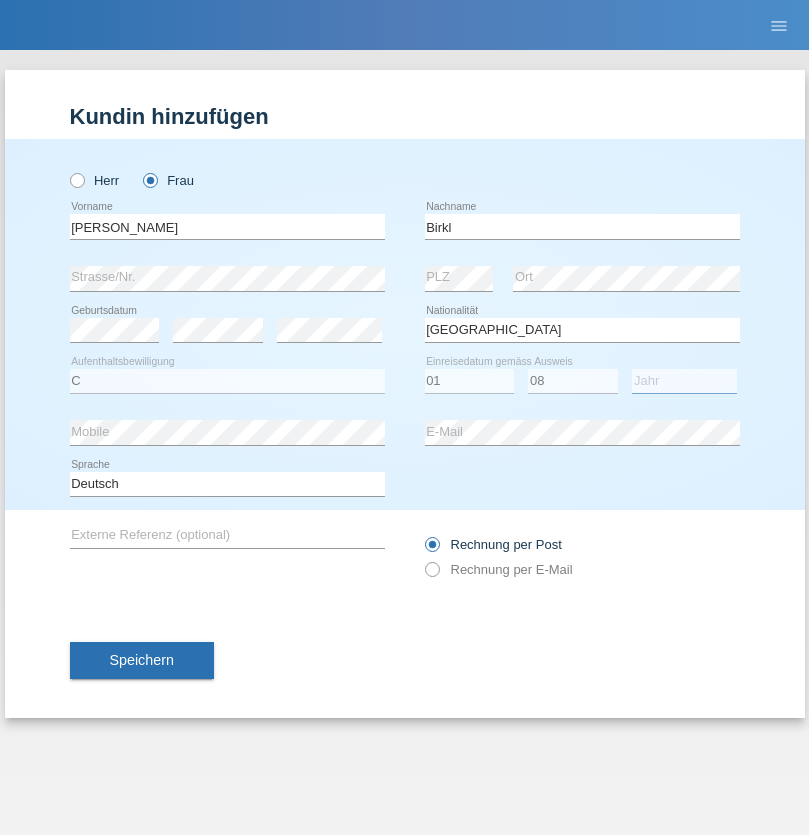 select on "2021" 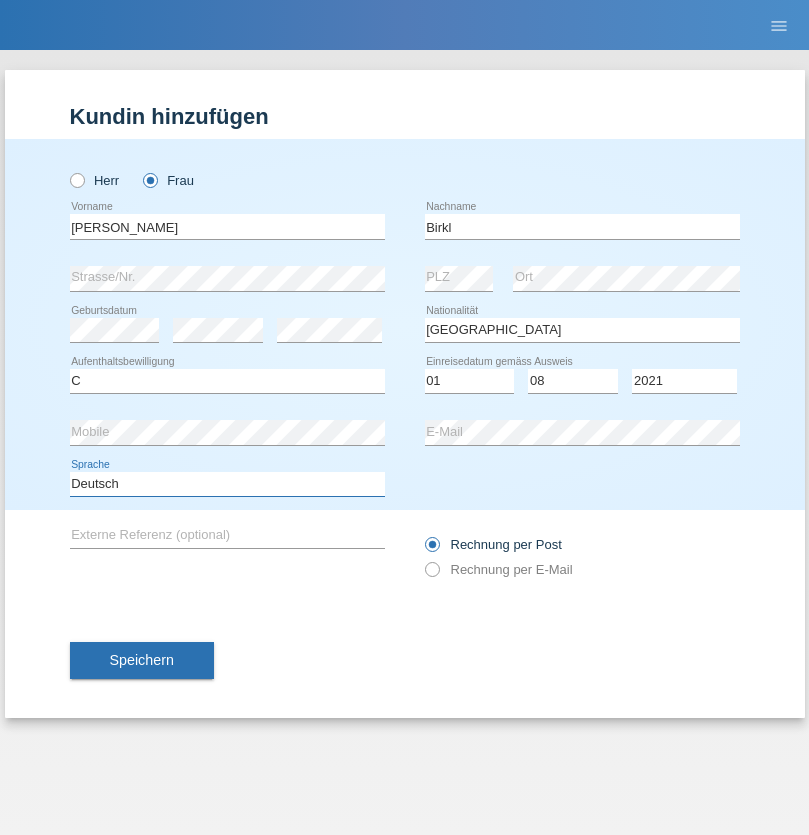 select on "en" 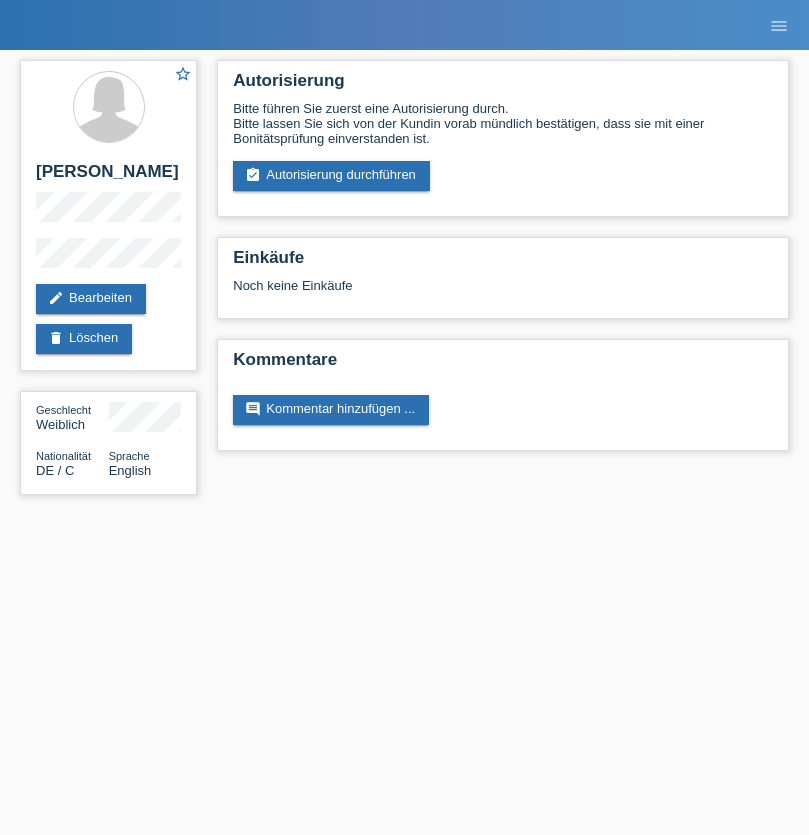 scroll, scrollTop: 0, scrollLeft: 0, axis: both 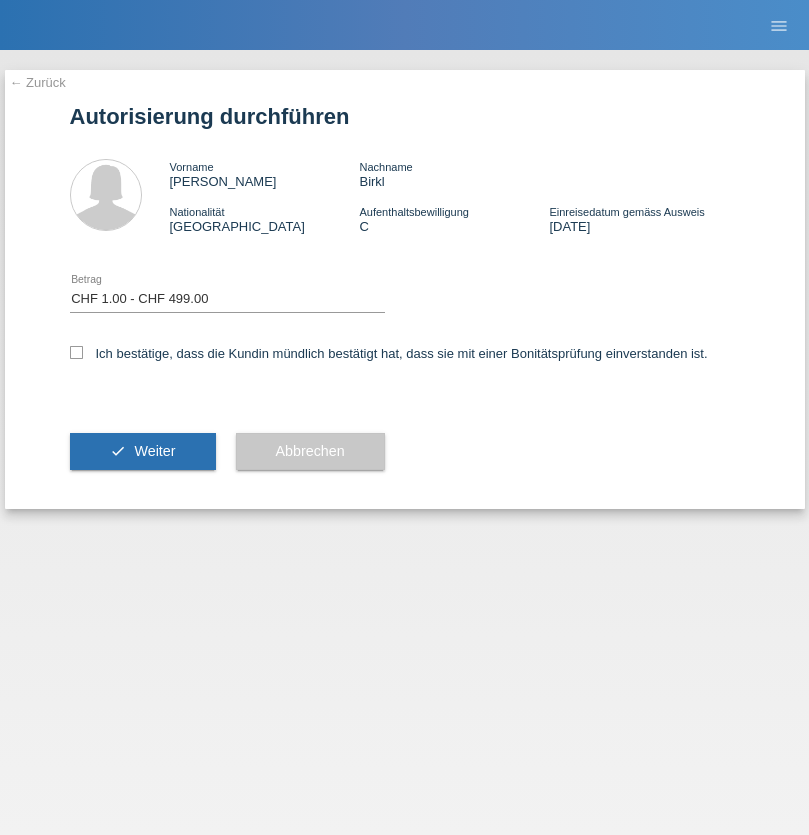 select on "1" 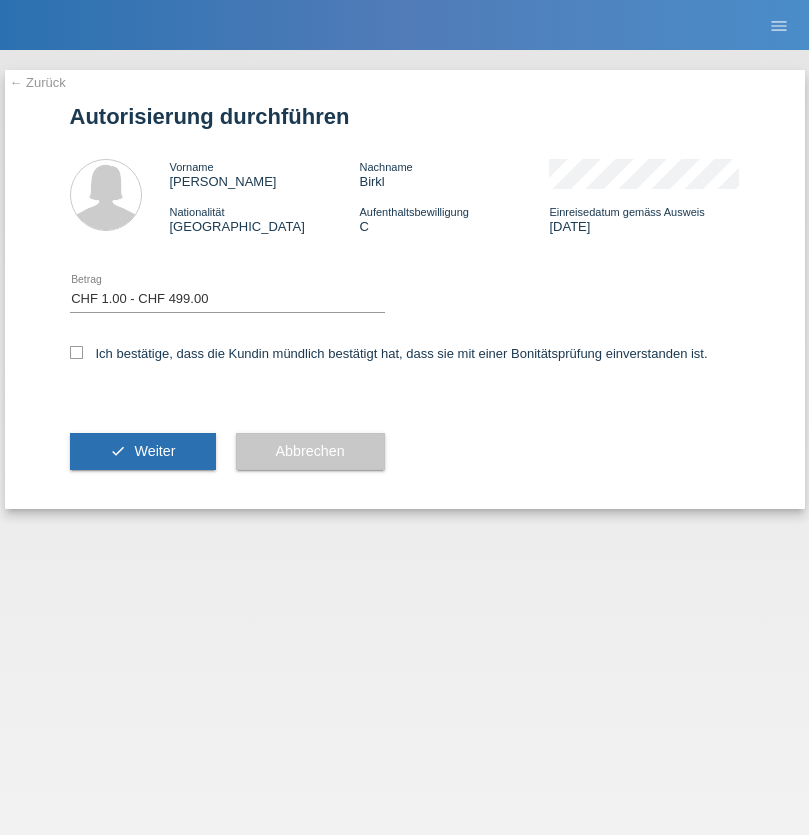 checkbox on "true" 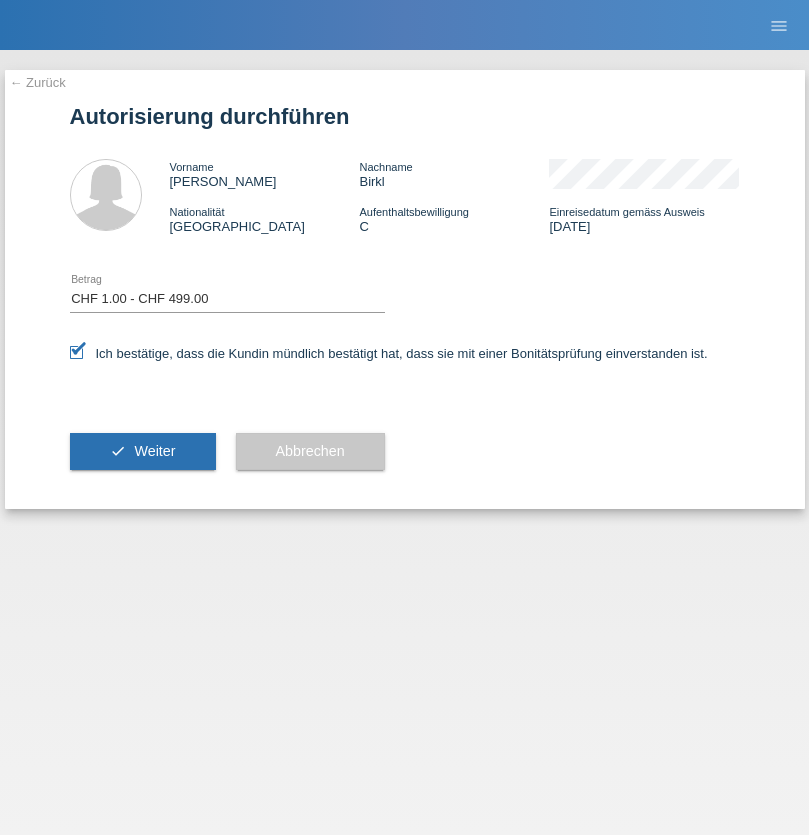scroll, scrollTop: 0, scrollLeft: 0, axis: both 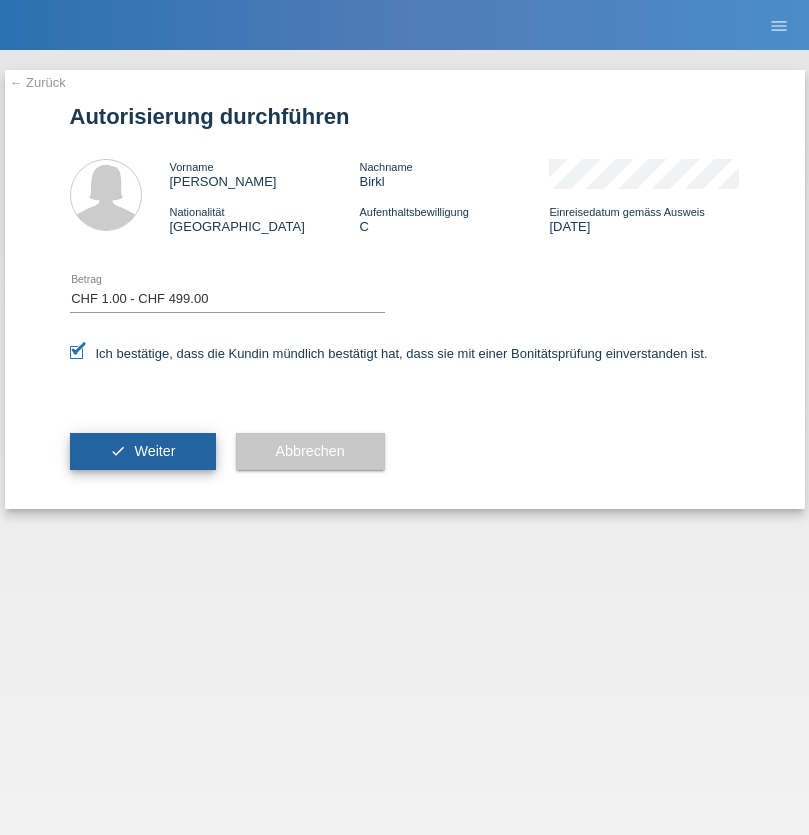 click on "Weiter" at bounding box center [154, 451] 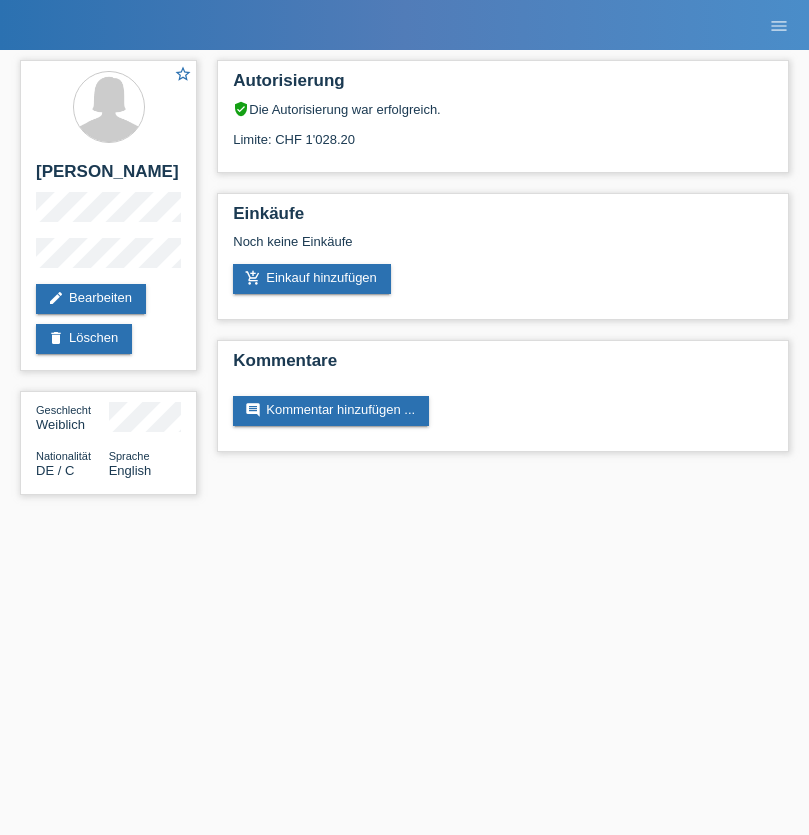scroll, scrollTop: 0, scrollLeft: 0, axis: both 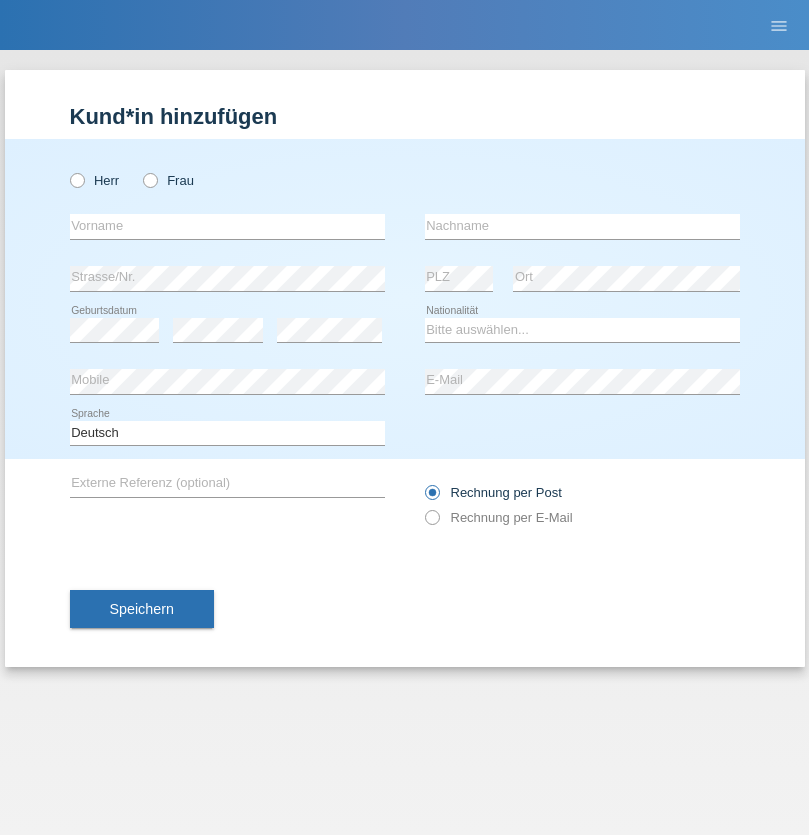 radio on "true" 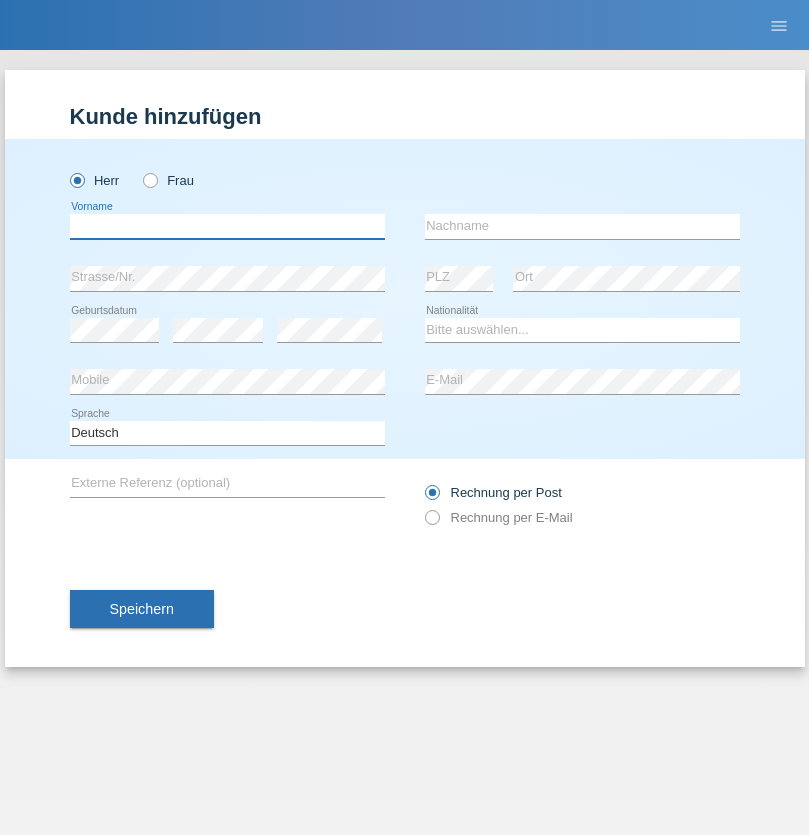click at bounding box center (227, 226) 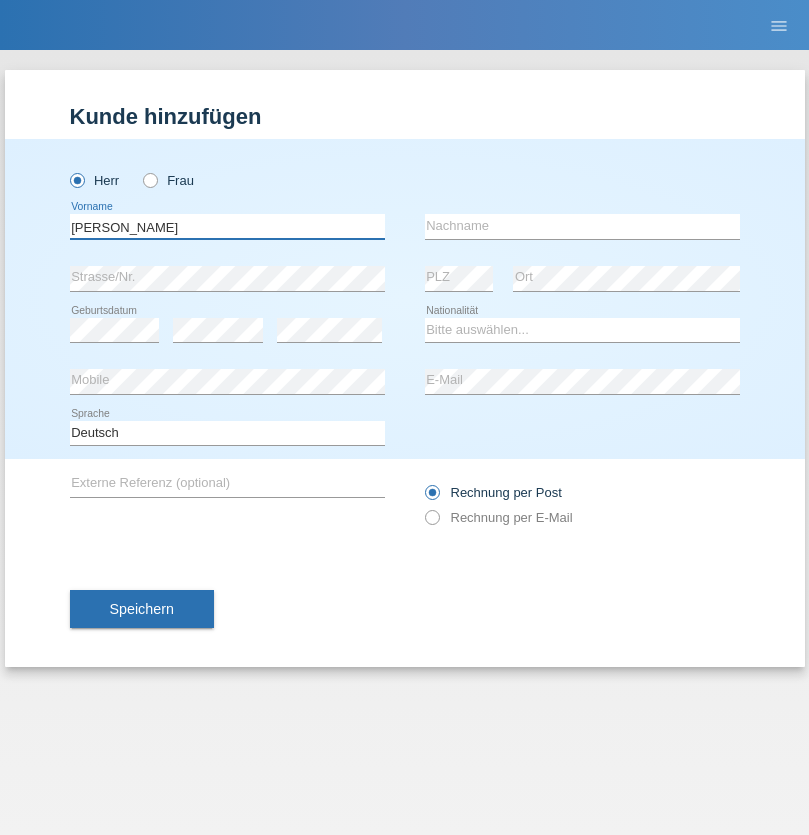 type on "[PERSON_NAME]" 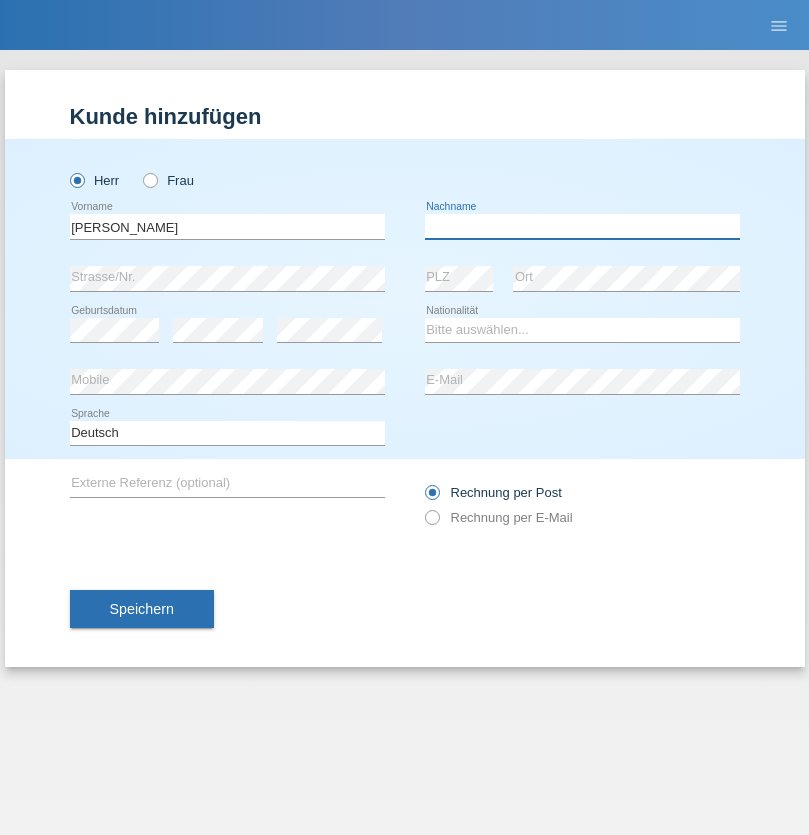 click at bounding box center (582, 226) 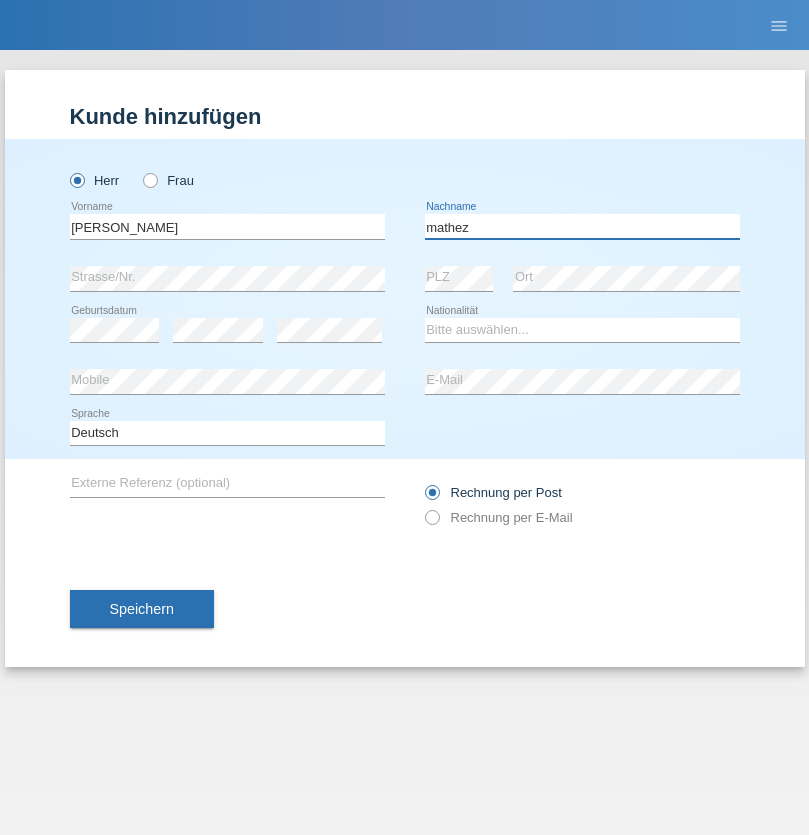 type on "mathez" 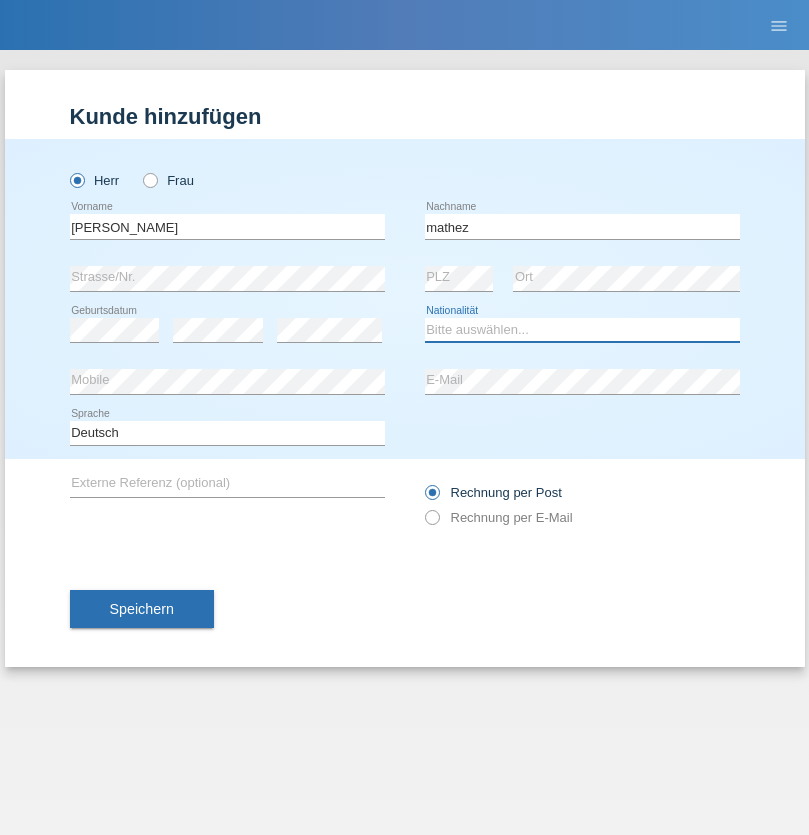 select on "CH" 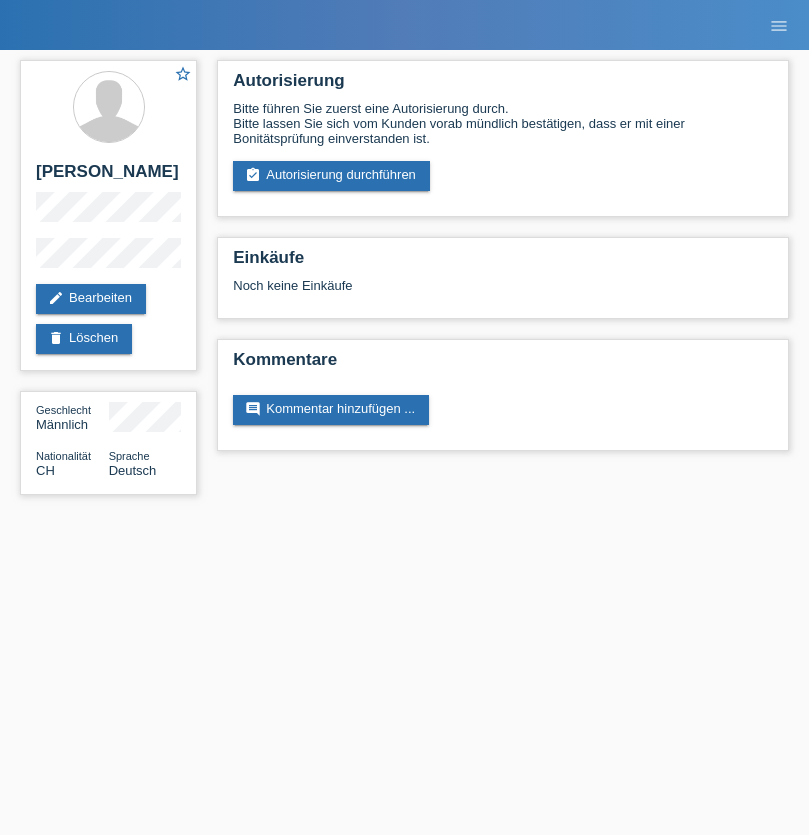 scroll, scrollTop: 0, scrollLeft: 0, axis: both 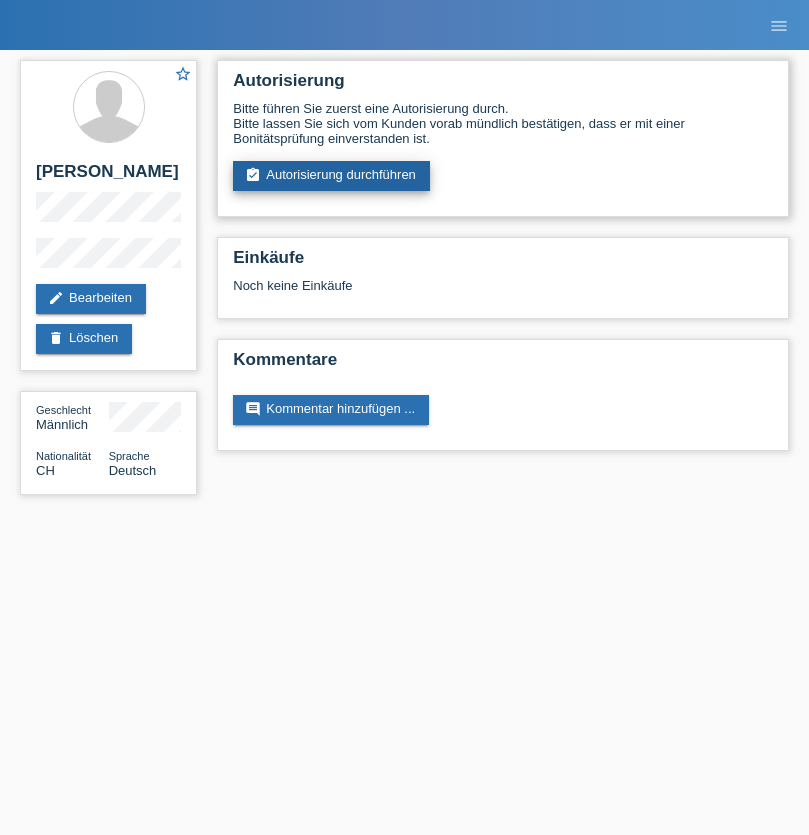 click on "assignment_turned_in  Autorisierung durchführen" at bounding box center [331, 176] 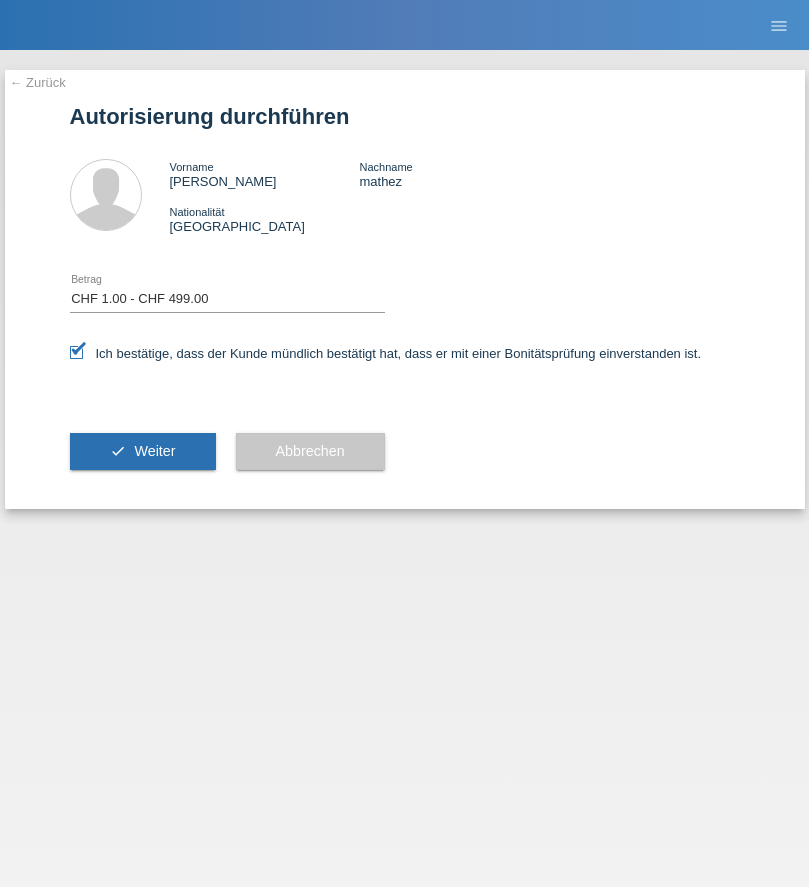 select on "1" 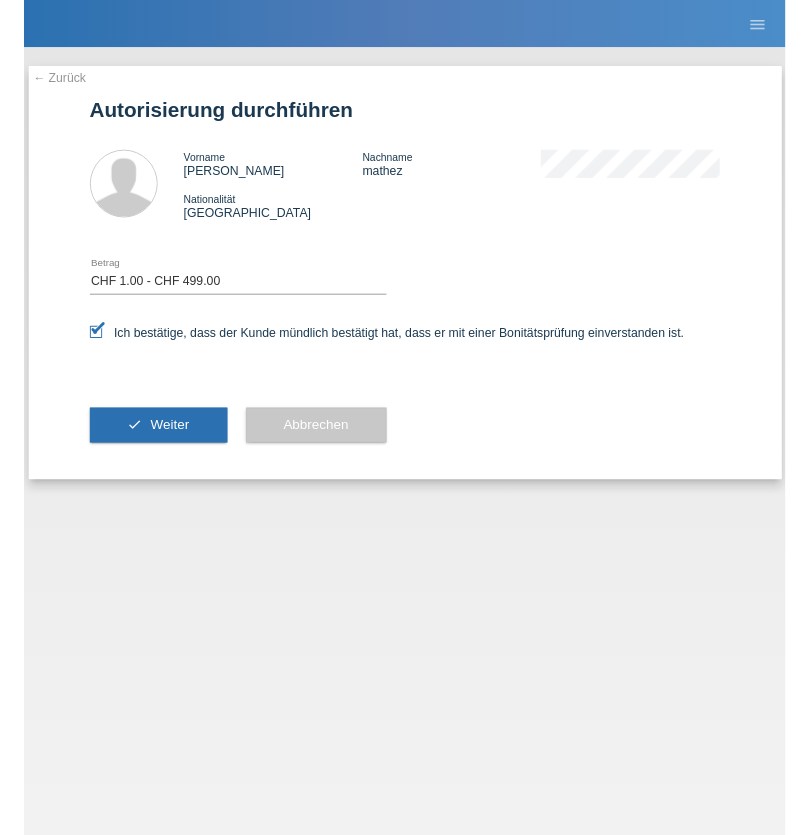 scroll, scrollTop: 0, scrollLeft: 0, axis: both 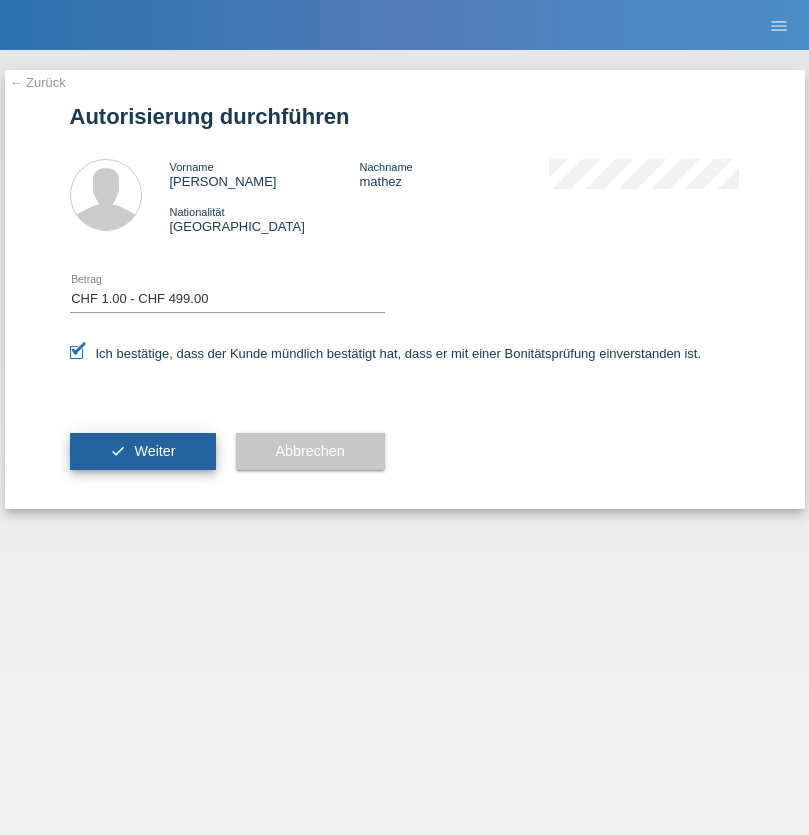 click on "Weiter" at bounding box center (154, 451) 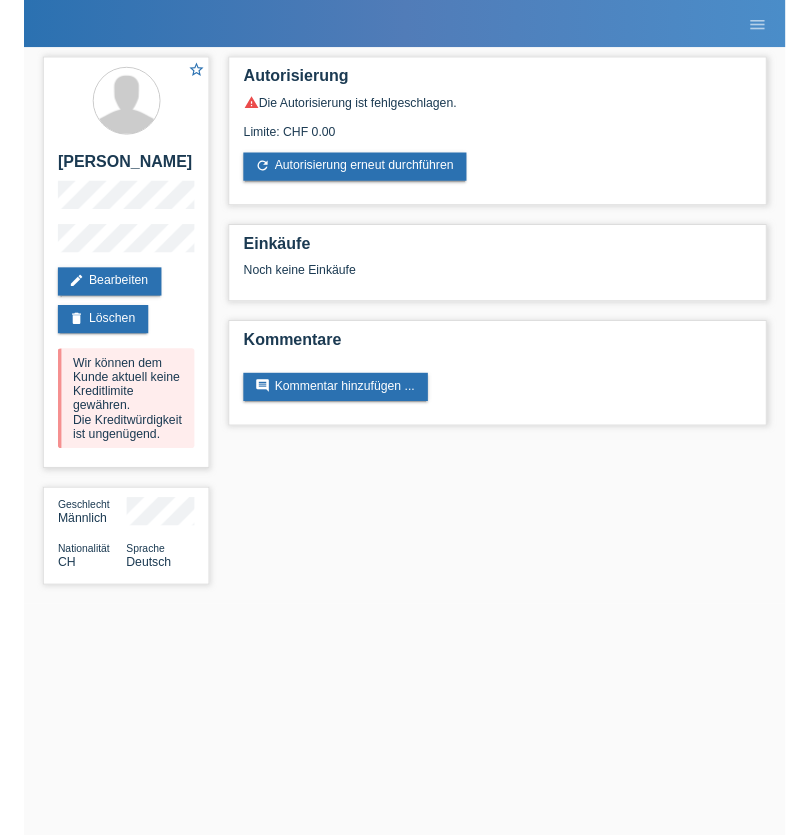 scroll, scrollTop: 0, scrollLeft: 0, axis: both 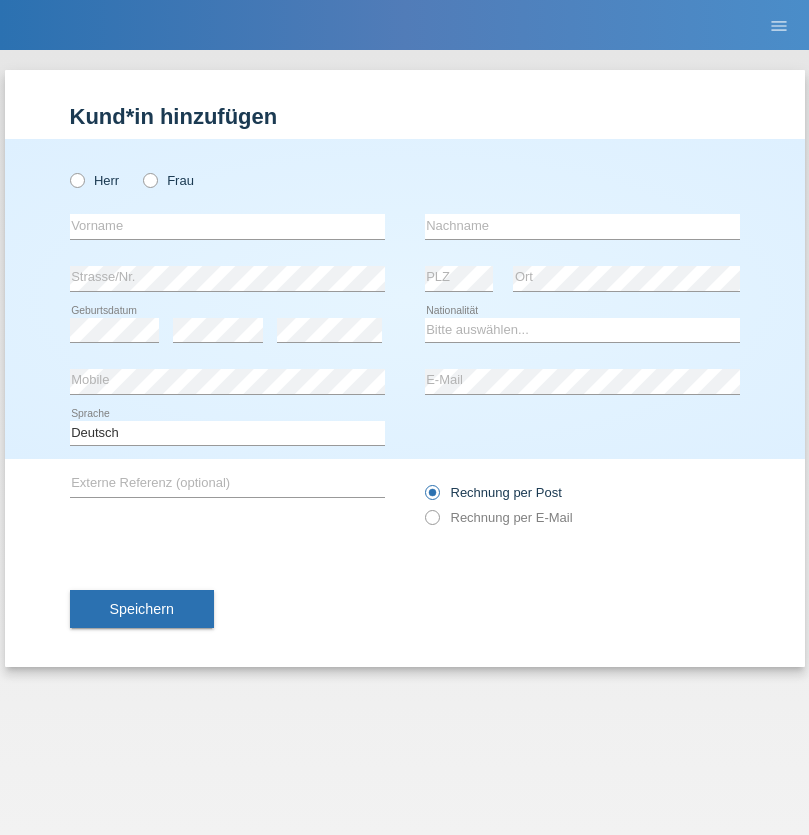 radio on "true" 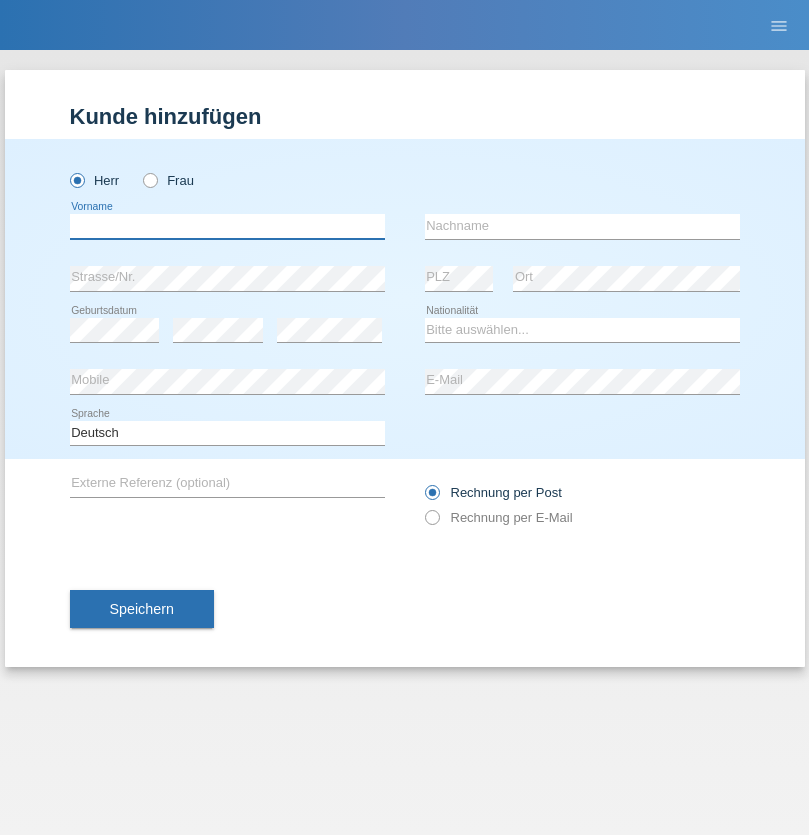 click at bounding box center (227, 226) 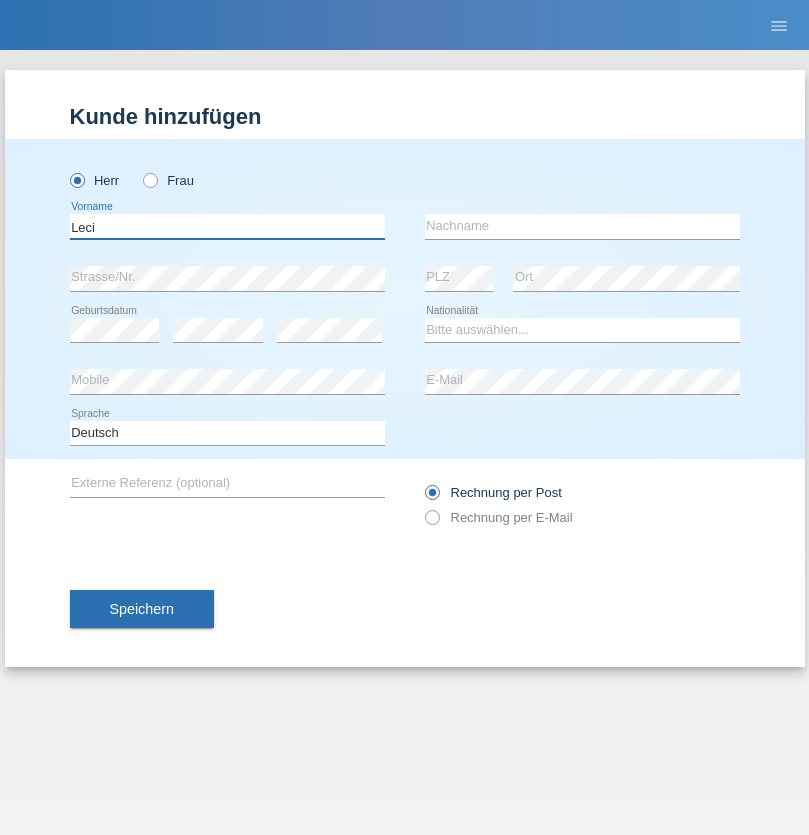 type on "Leci" 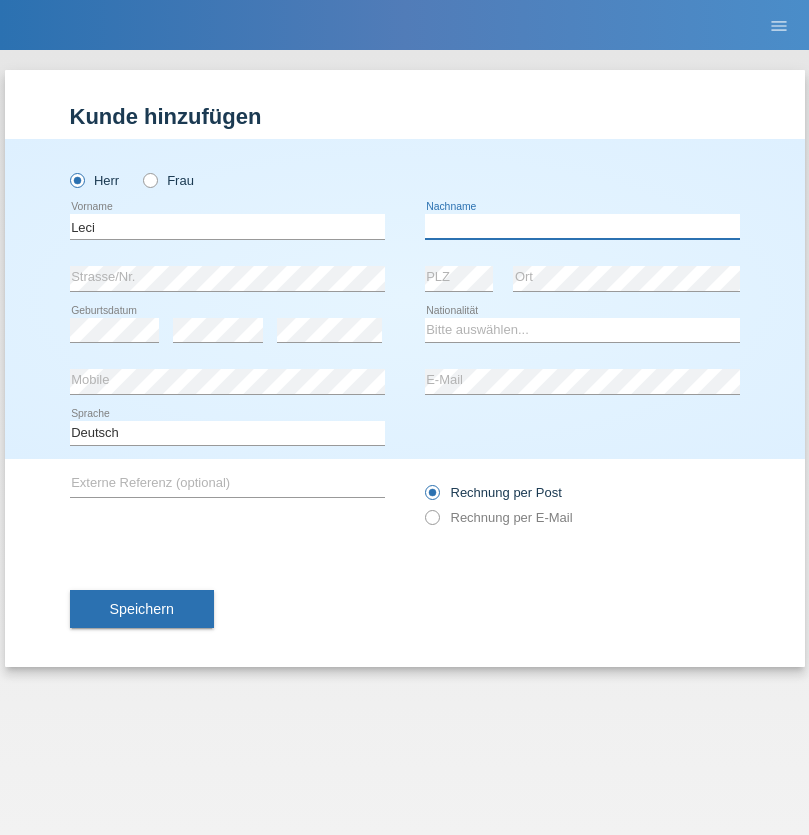 click at bounding box center [582, 226] 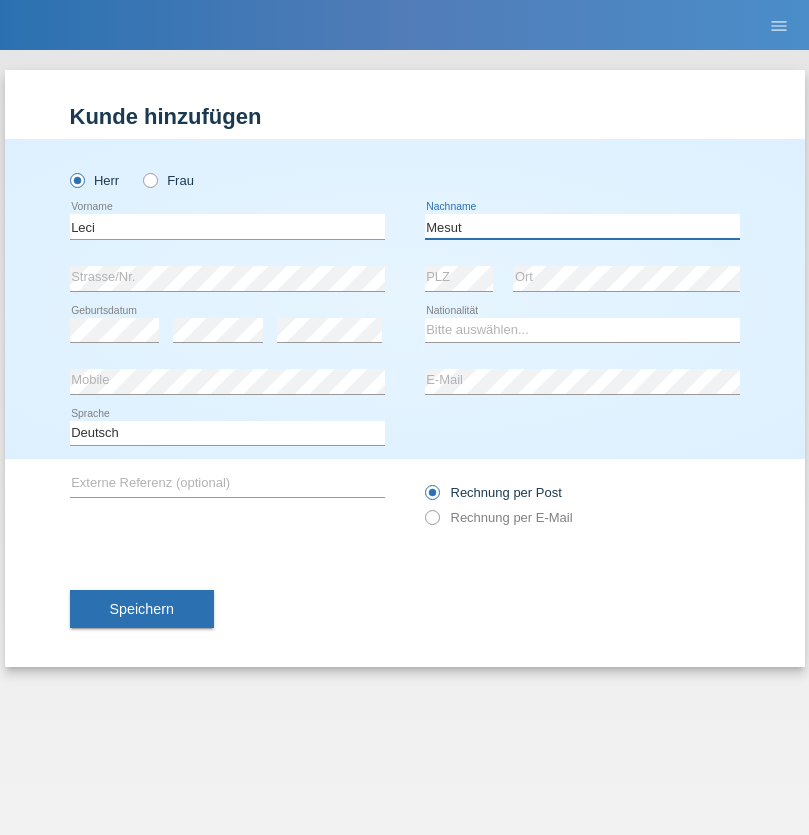 type on "Mesut" 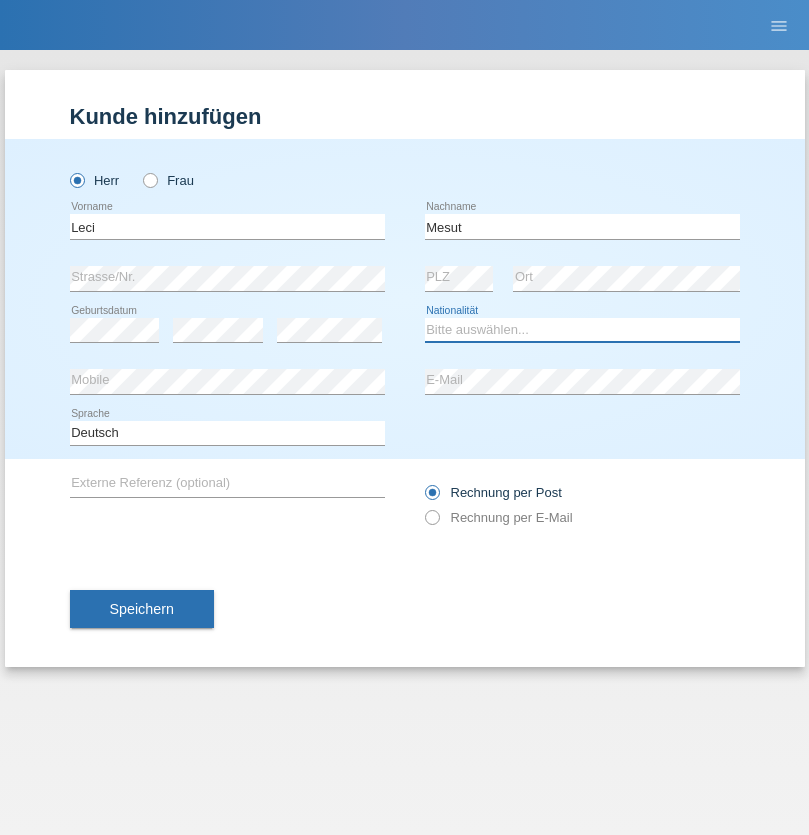 select on "XK" 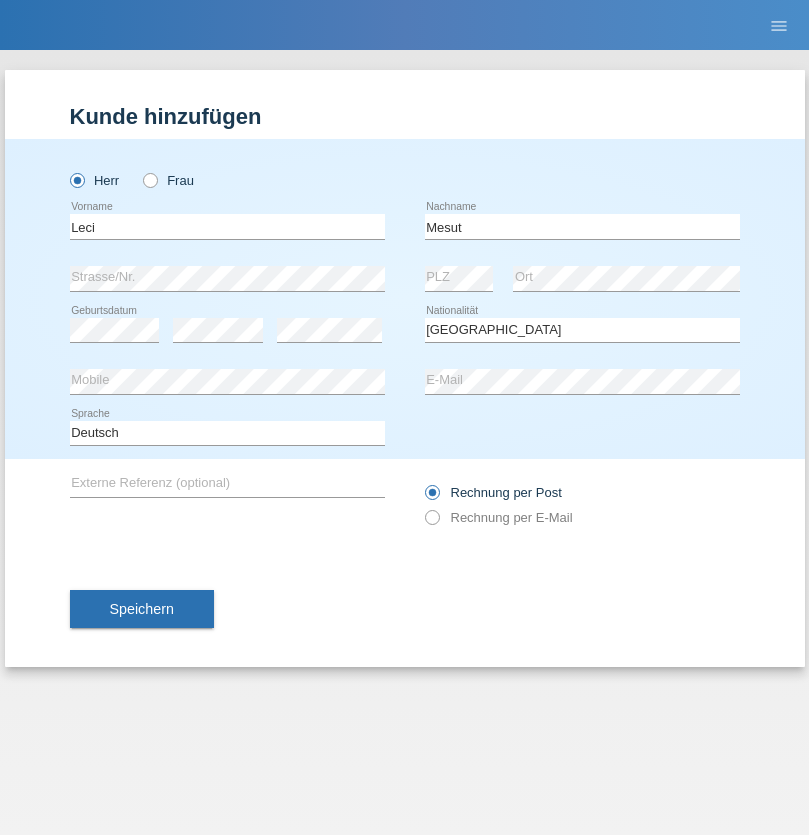 select on "C" 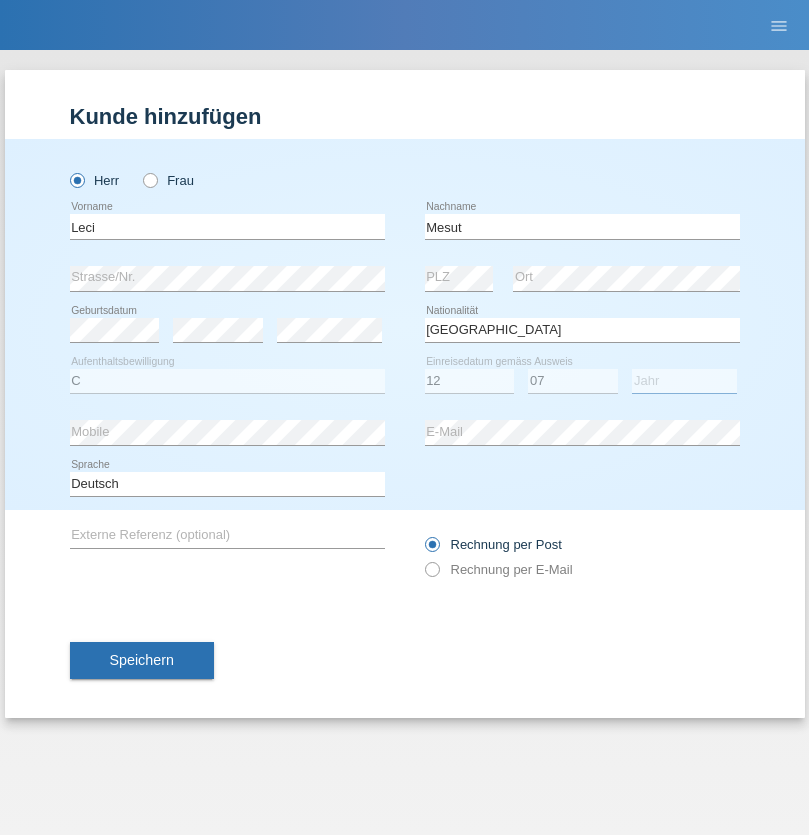select on "2021" 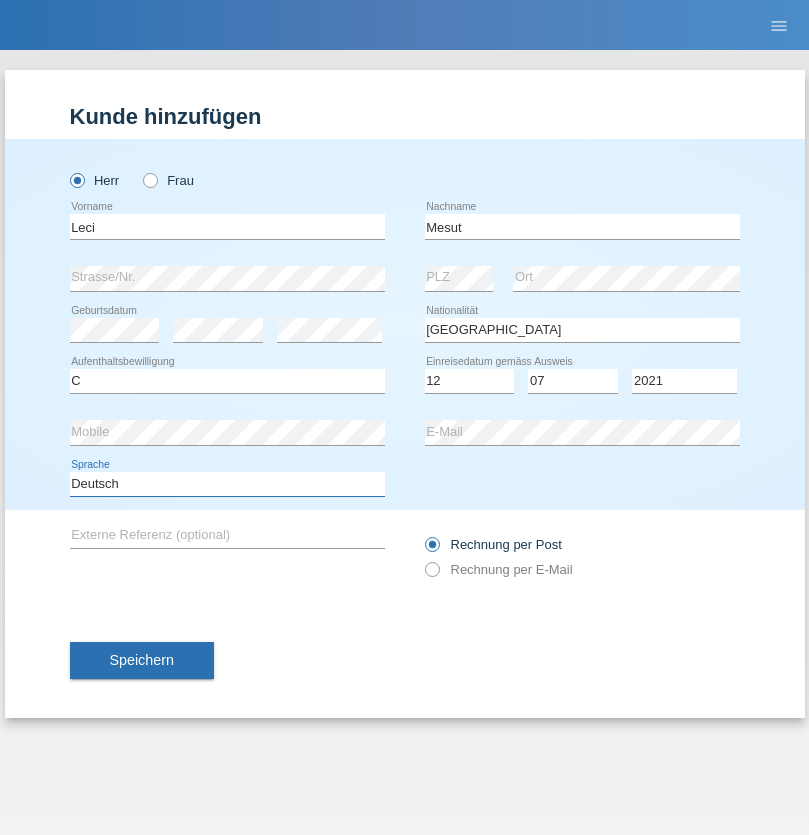 select on "en" 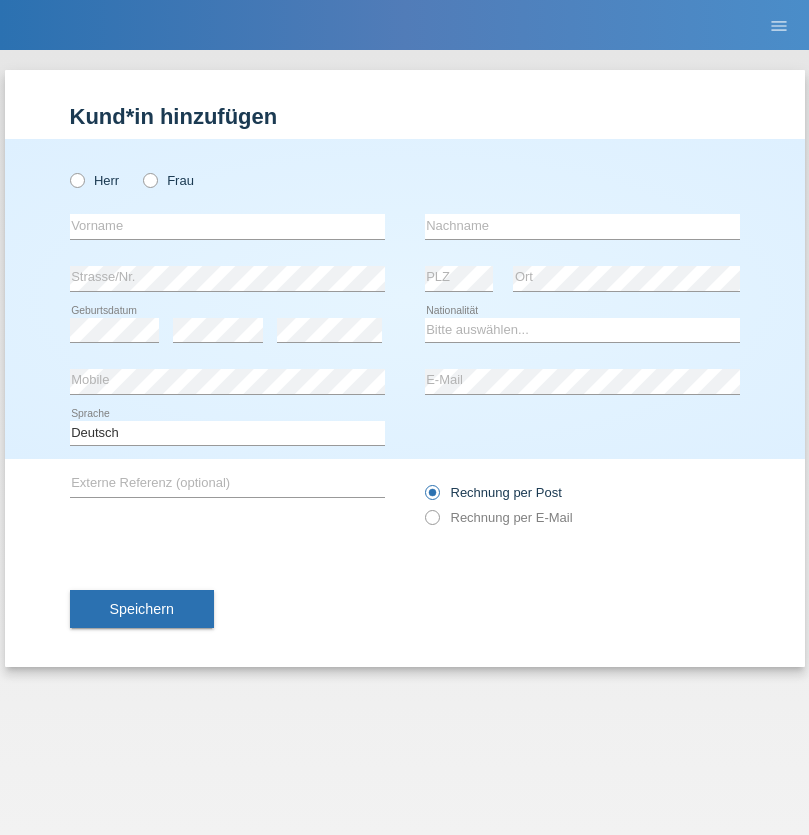 scroll, scrollTop: 0, scrollLeft: 0, axis: both 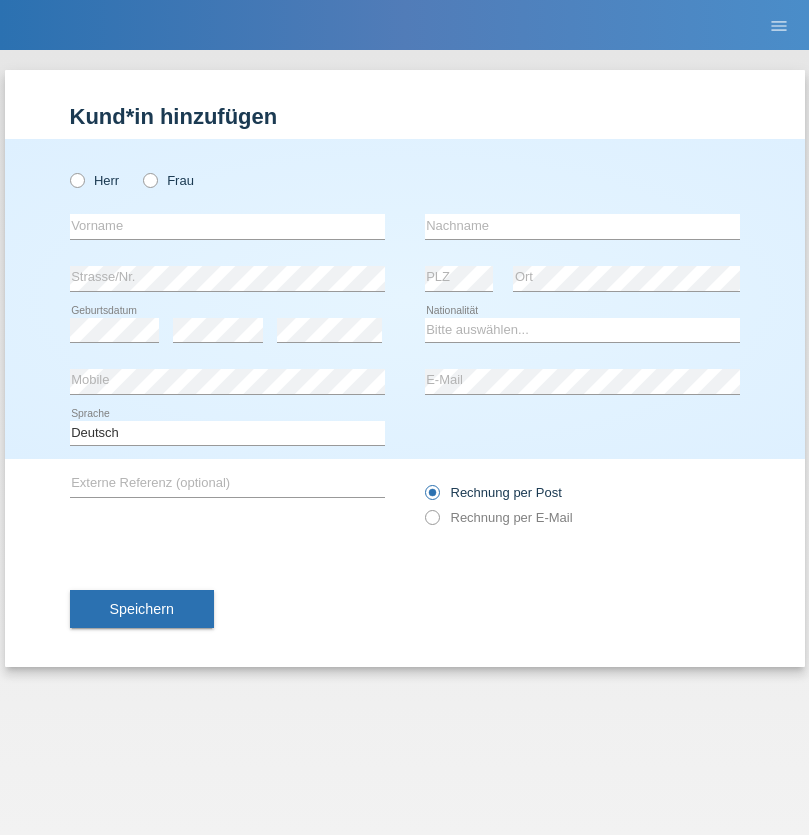radio on "true" 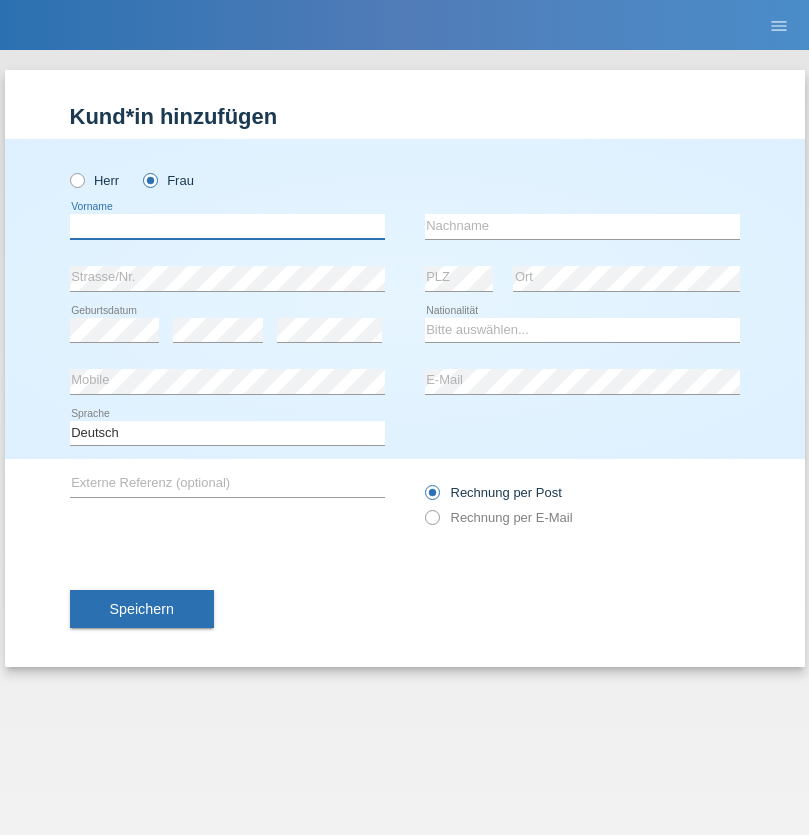 click at bounding box center (227, 226) 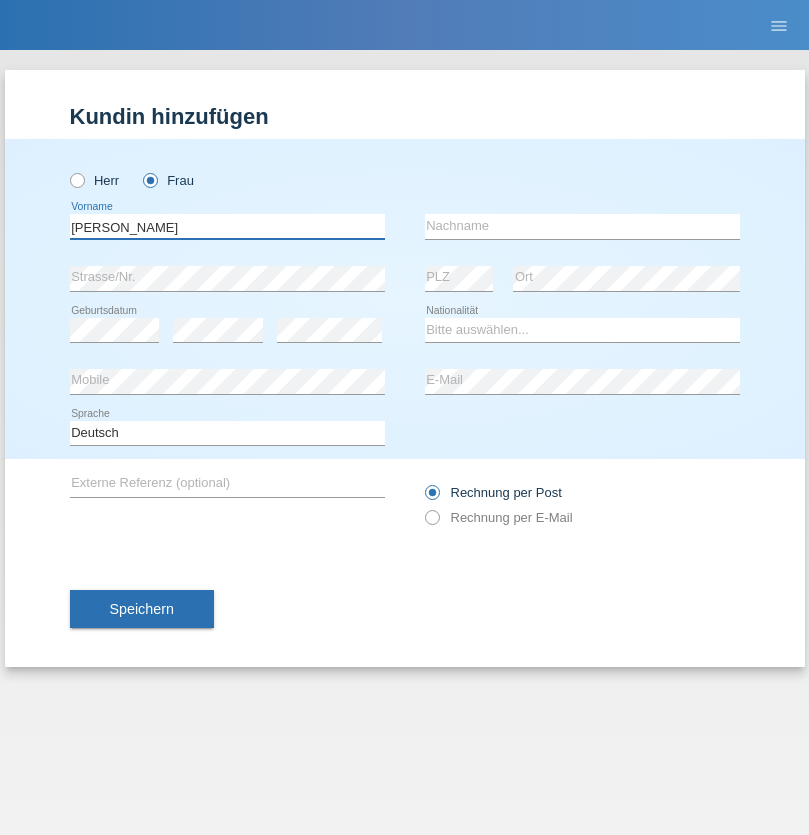 type on "[PERSON_NAME]" 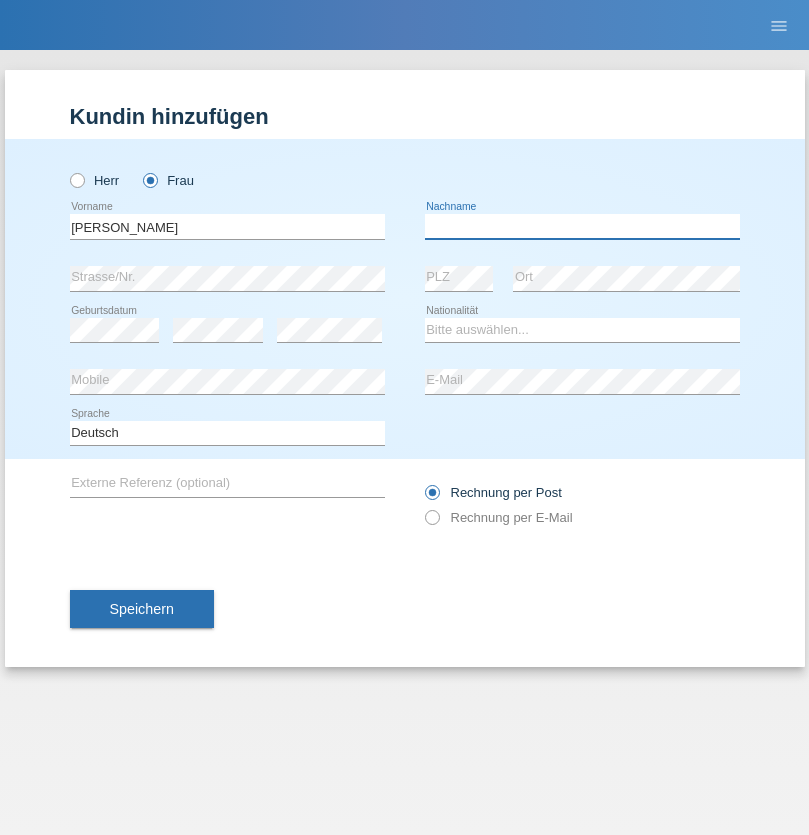 click at bounding box center (582, 226) 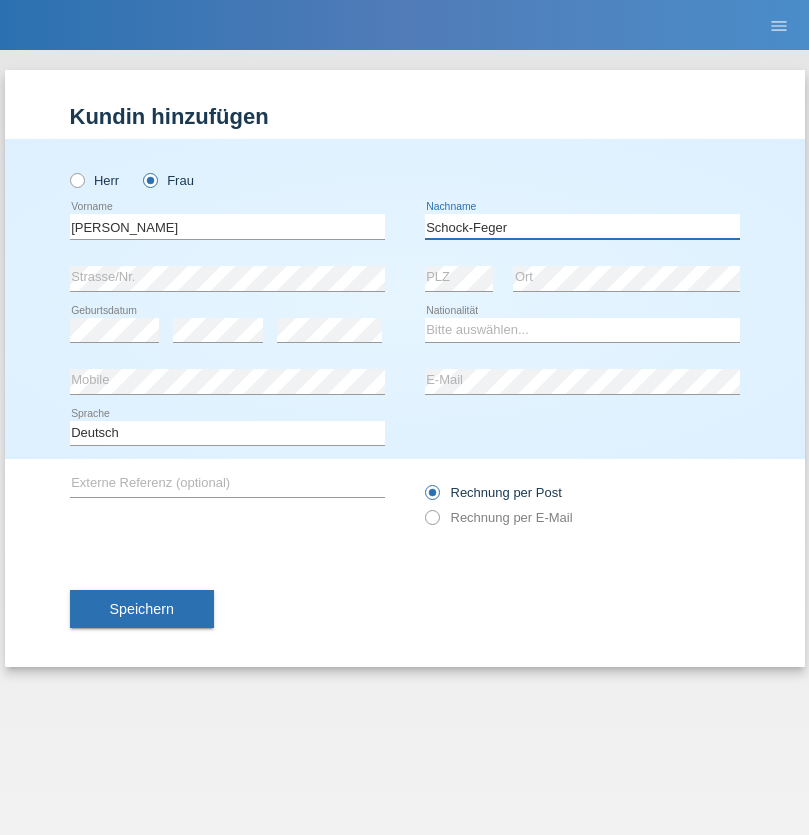 type on "Schock-Feger" 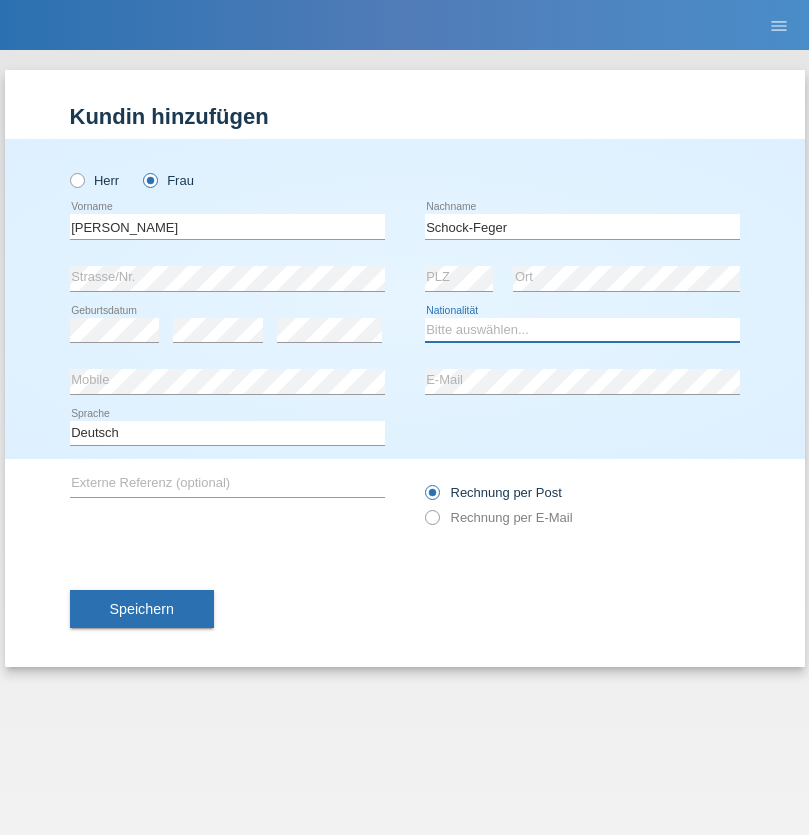 select on "CH" 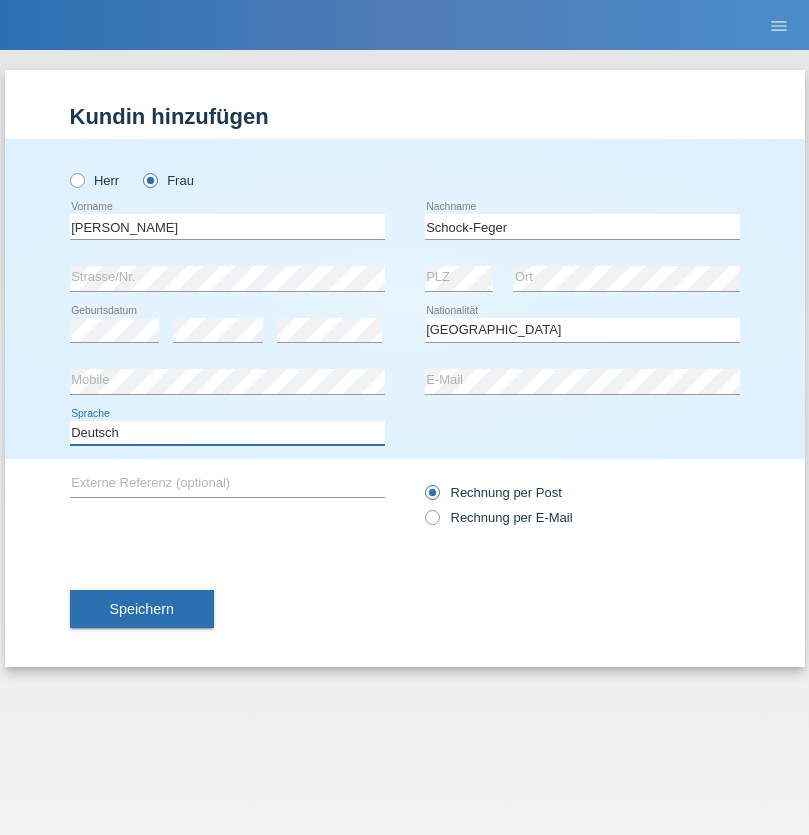 select on "en" 